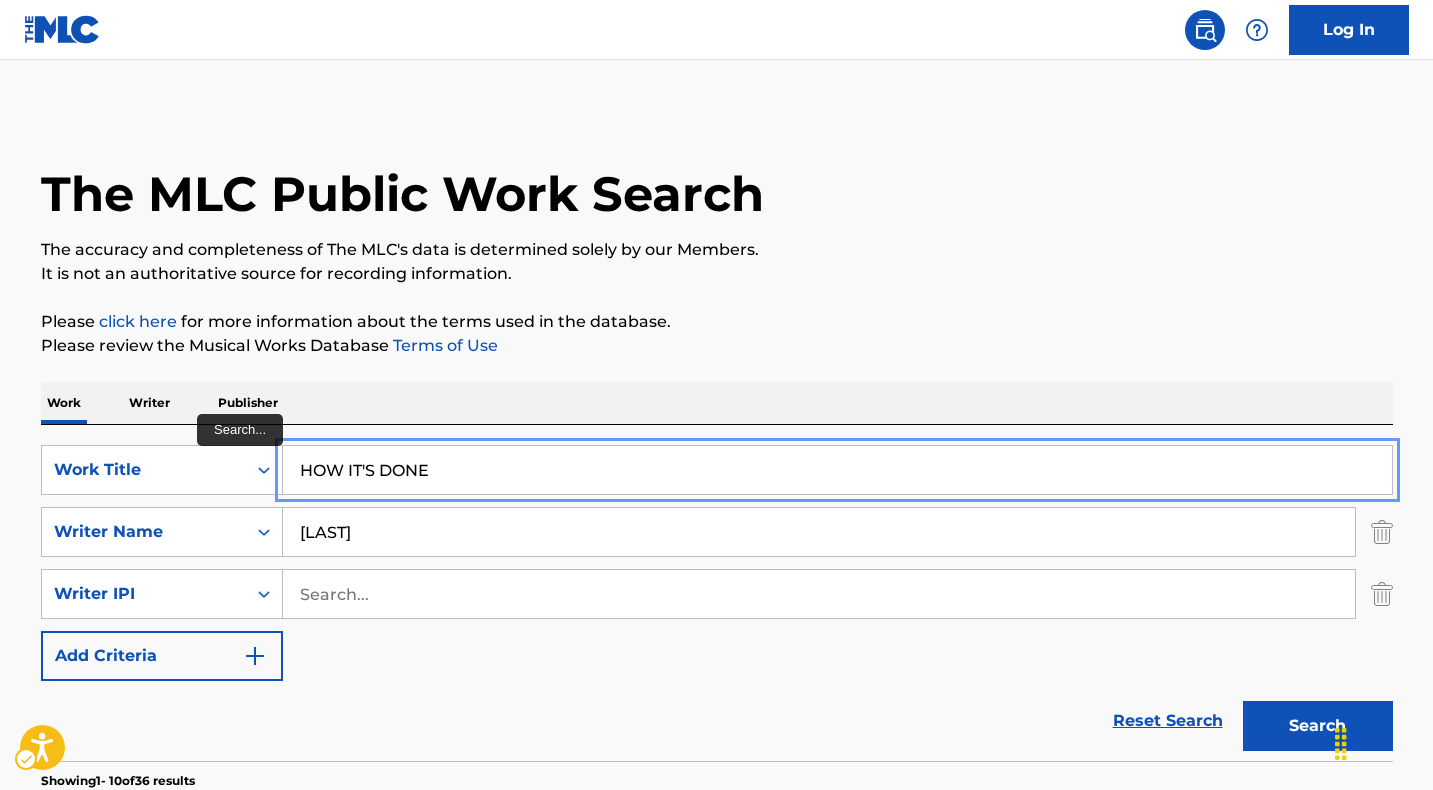 click on "HOW IT'S DONE" at bounding box center [837, 470] 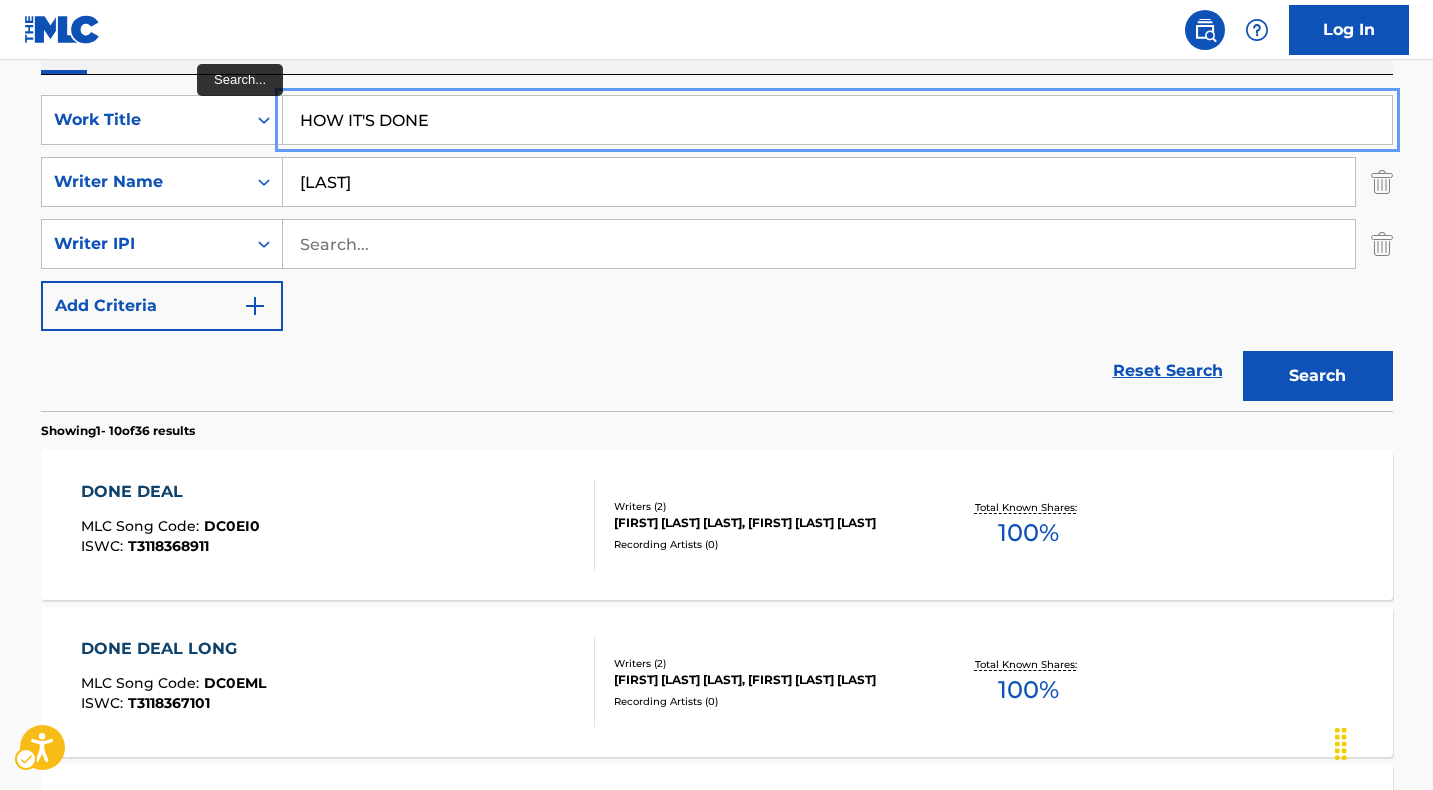 scroll, scrollTop: 0, scrollLeft: 0, axis: both 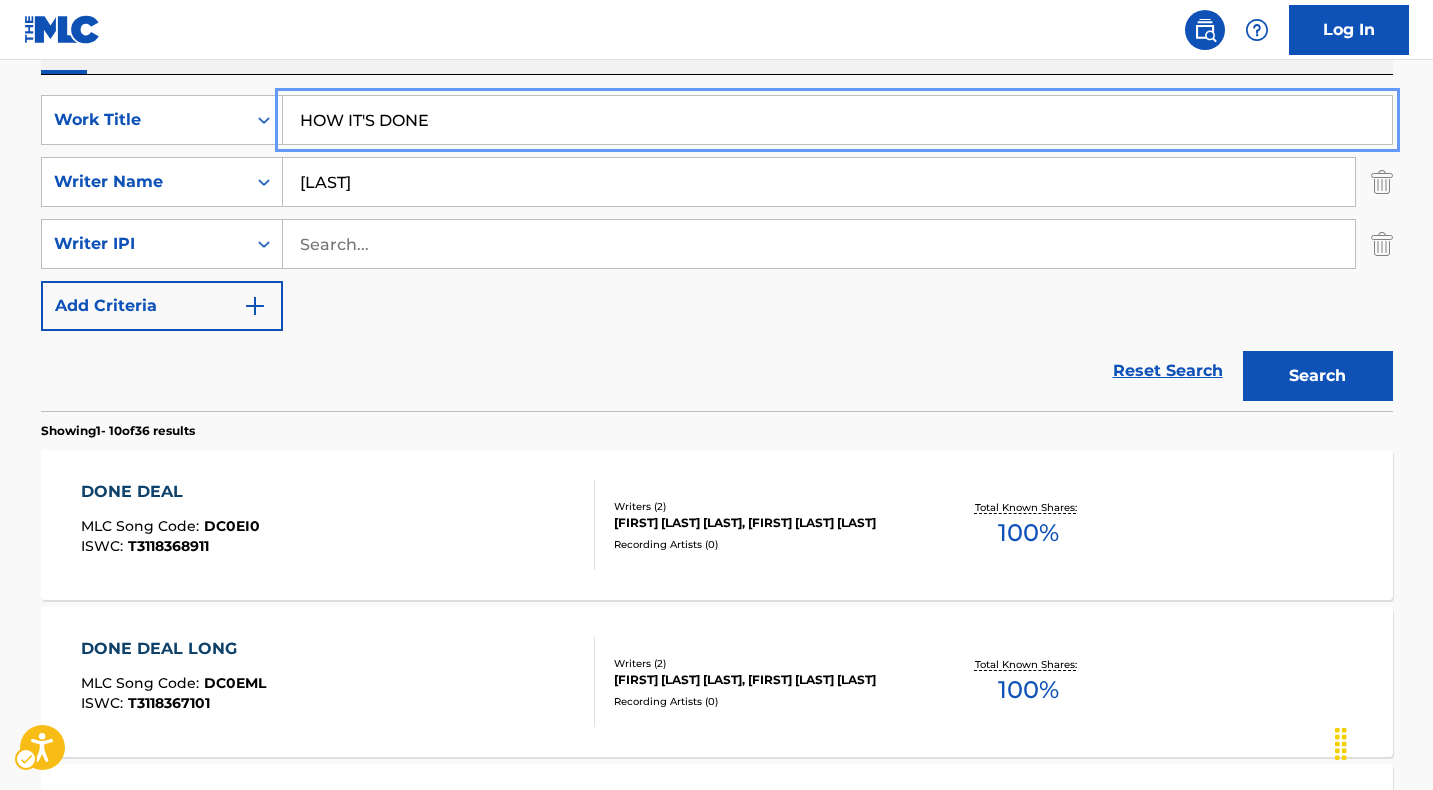 click on "HOW IT'S DONE" at bounding box center (837, 120) 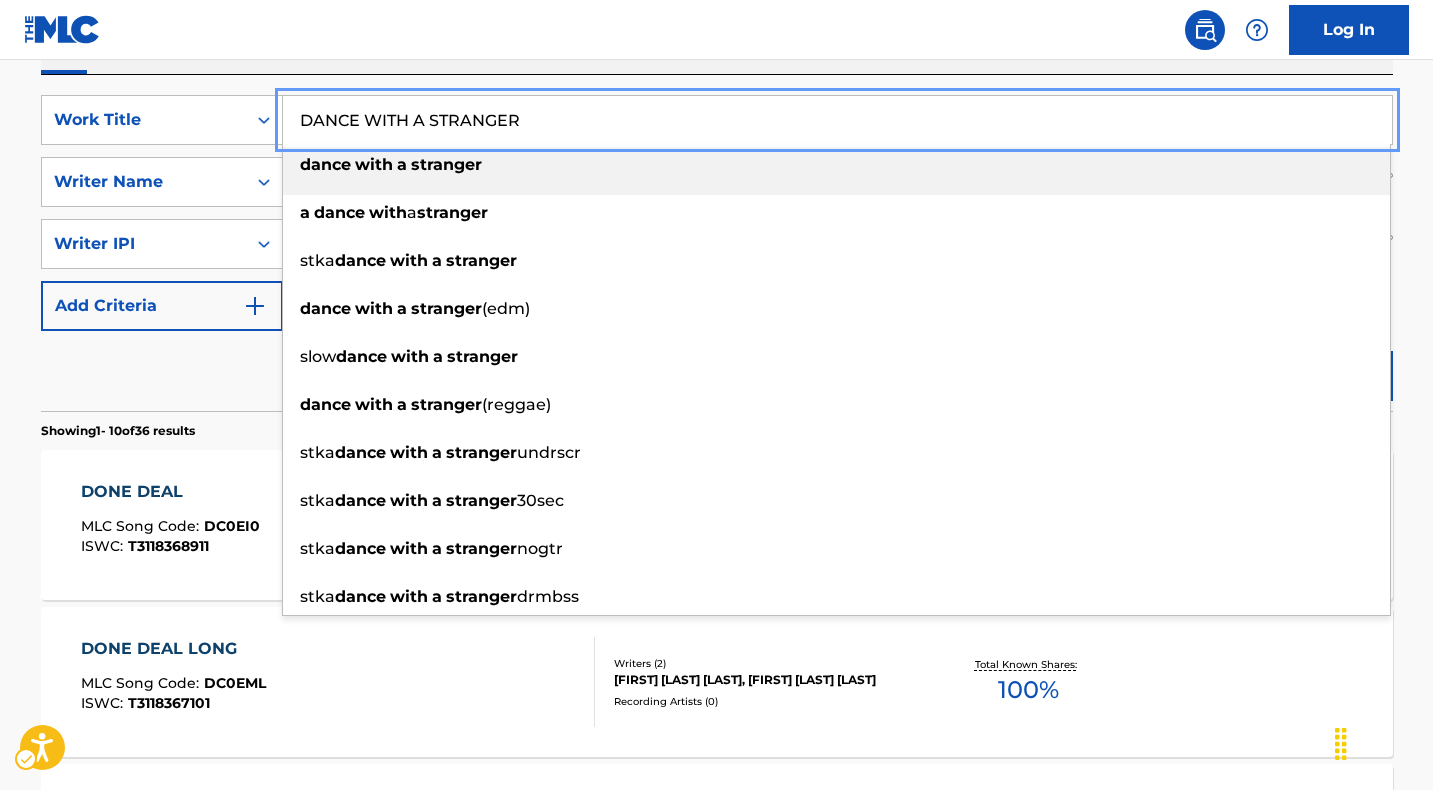 type on "DANCE WITH A STRANGER" 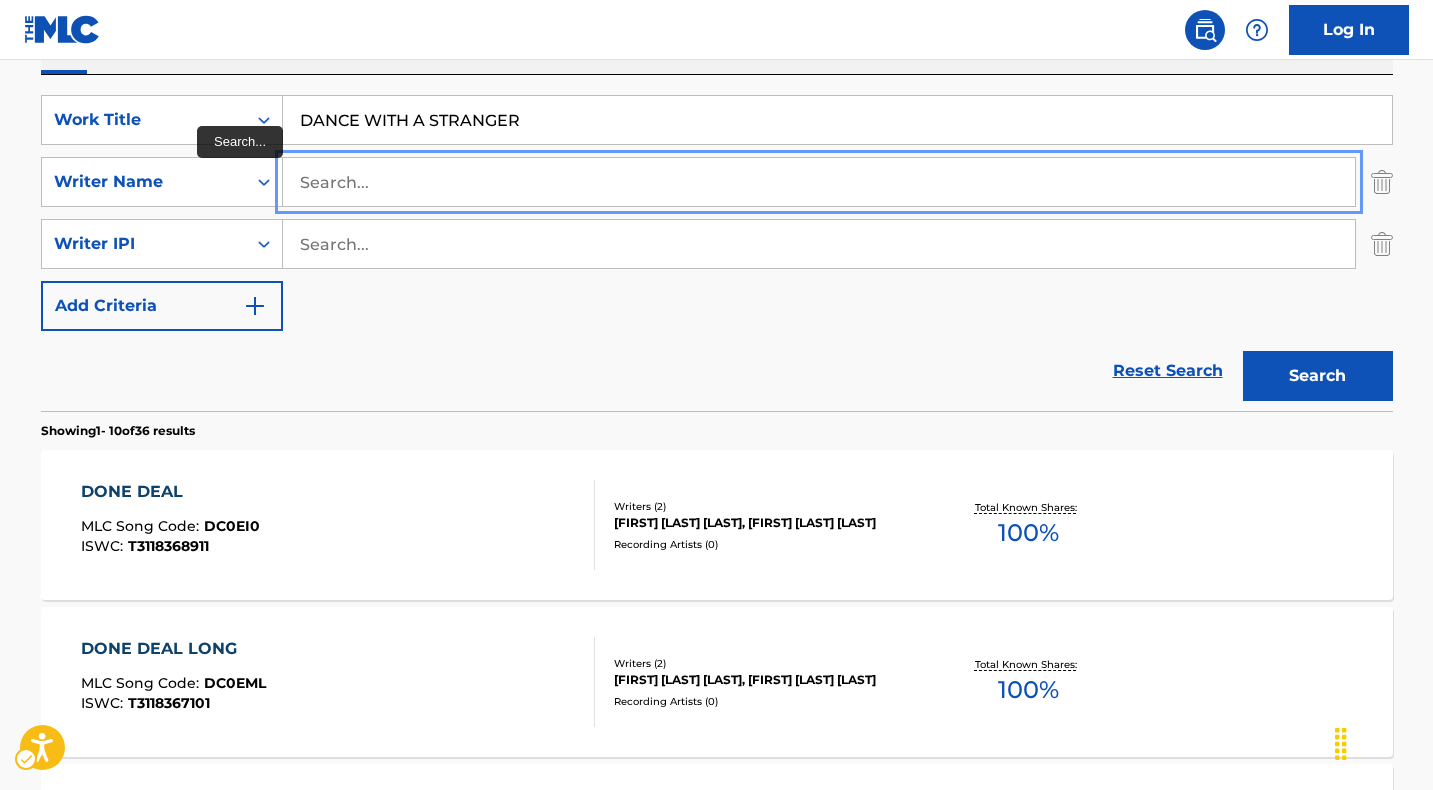 type on "\" 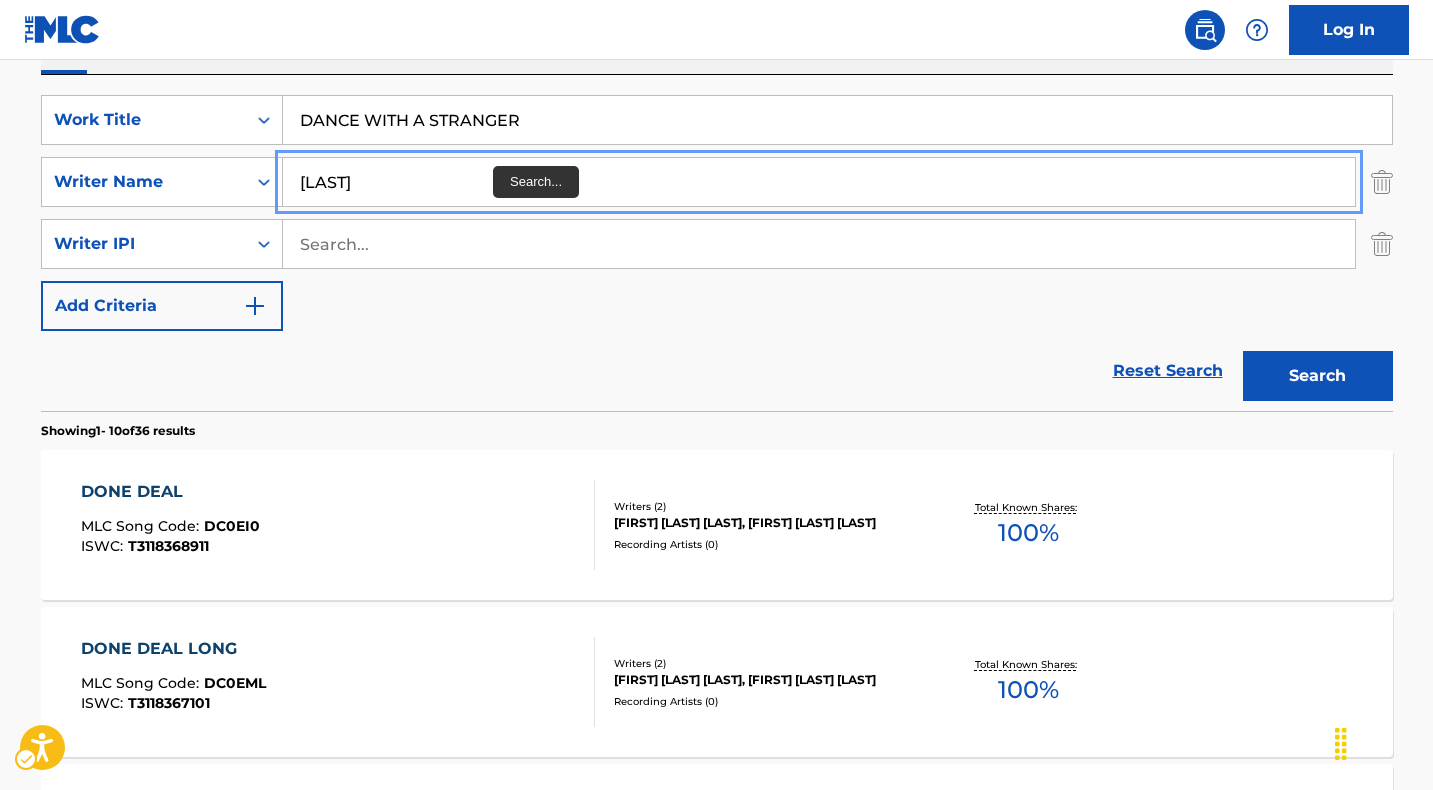 type on "[LAST]" 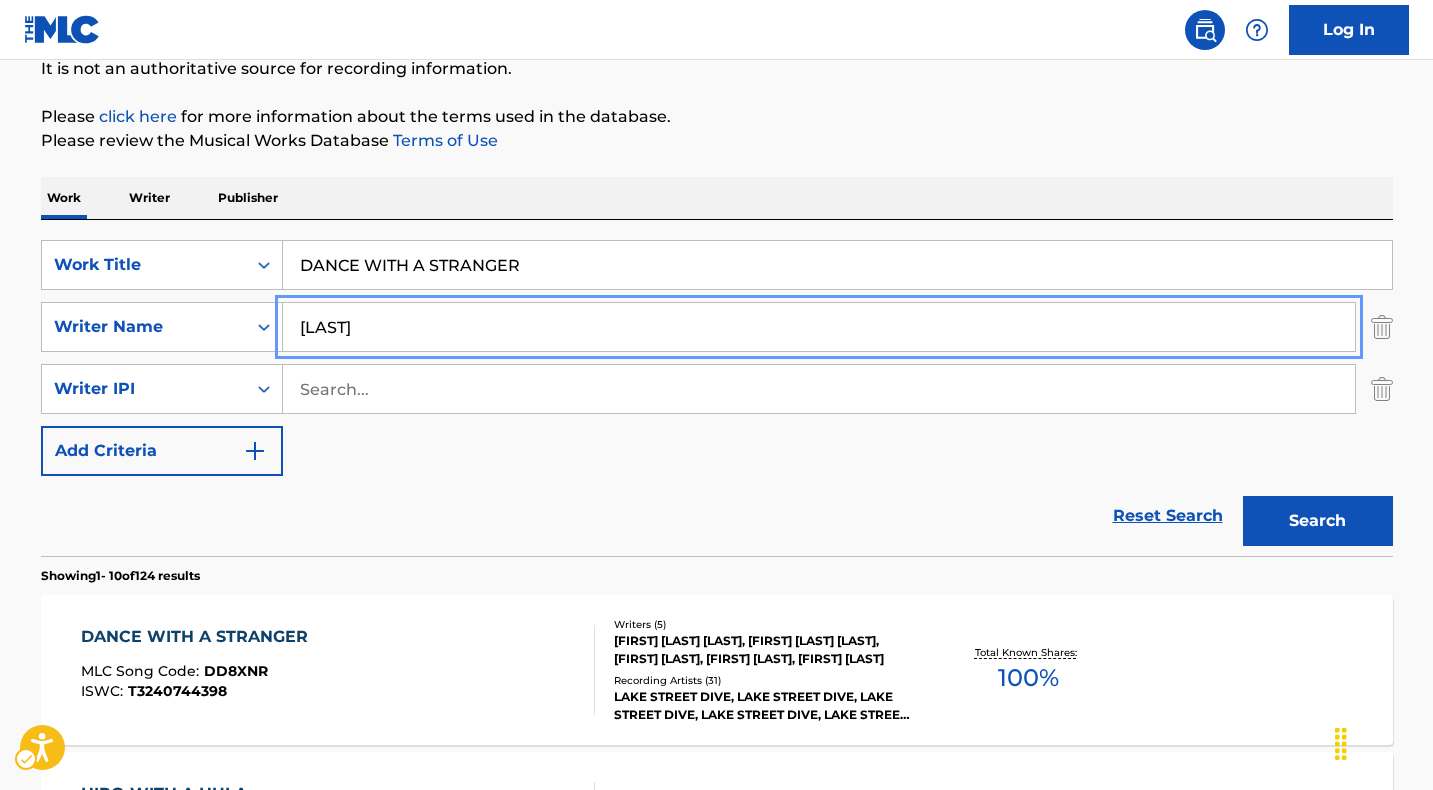 scroll, scrollTop: 350, scrollLeft: 0, axis: vertical 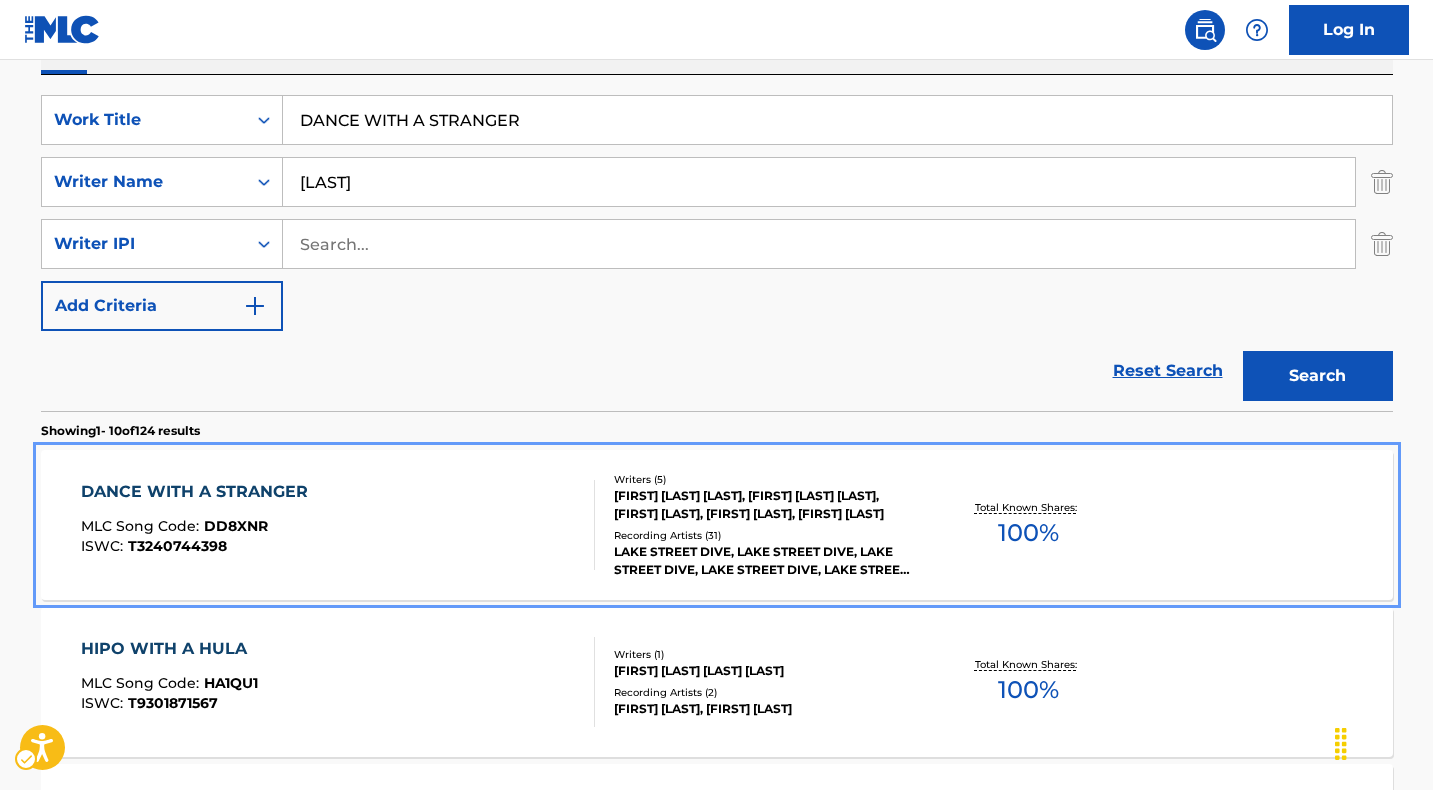 click on "DANCE WITH A STRANGER" at bounding box center (199, 492) 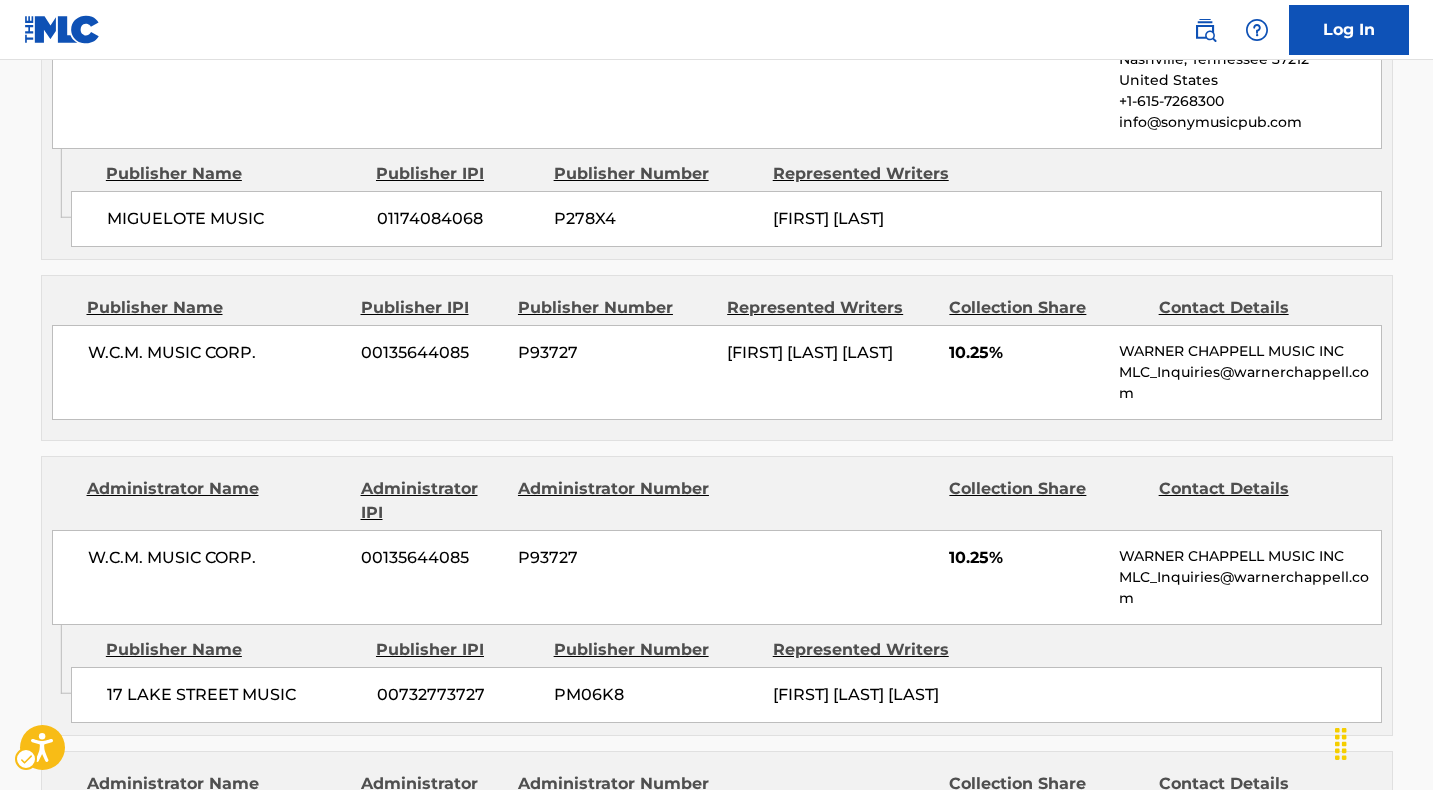 scroll, scrollTop: 1246, scrollLeft: 0, axis: vertical 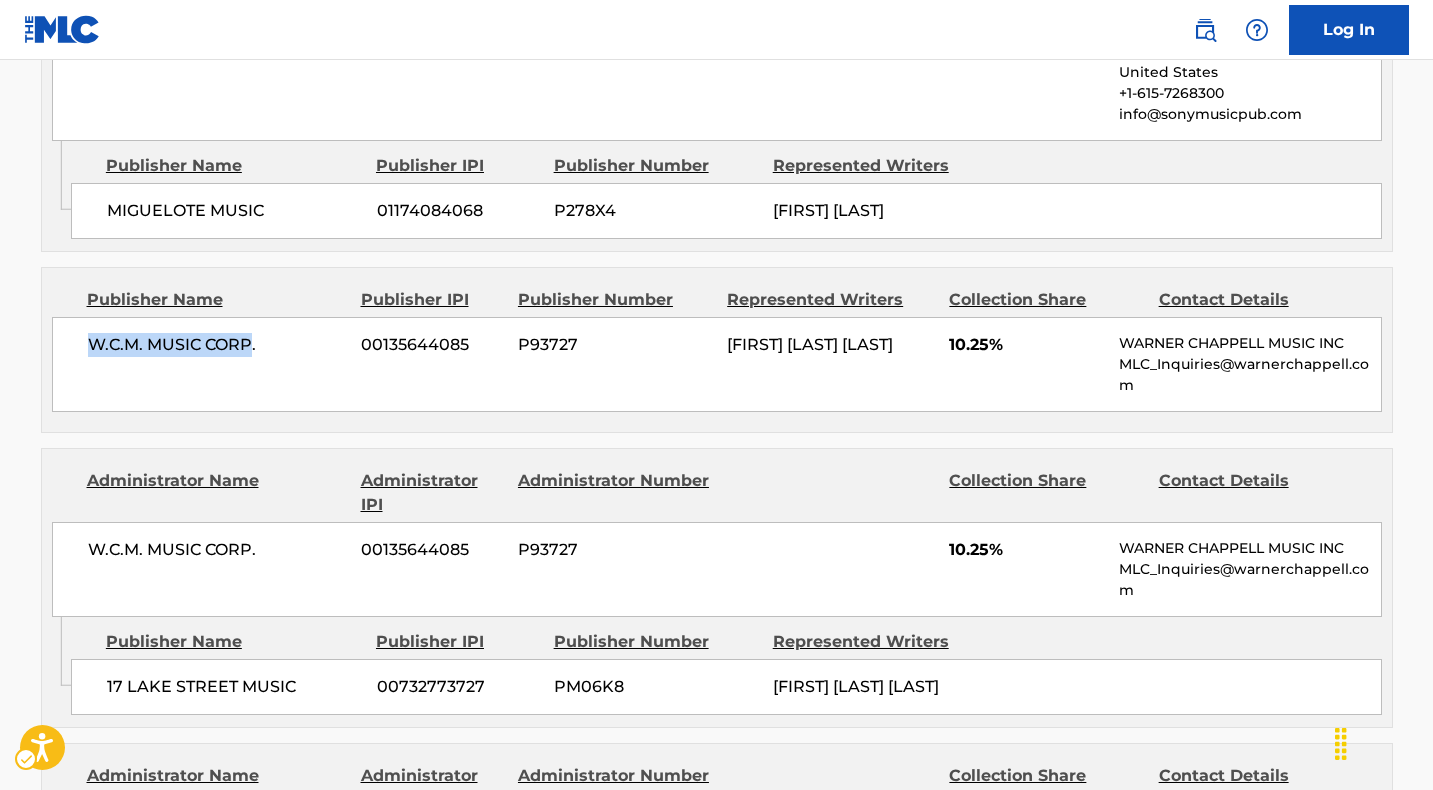 drag, startPoint x: 249, startPoint y: 318, endPoint x: 91, endPoint y: 318, distance: 158 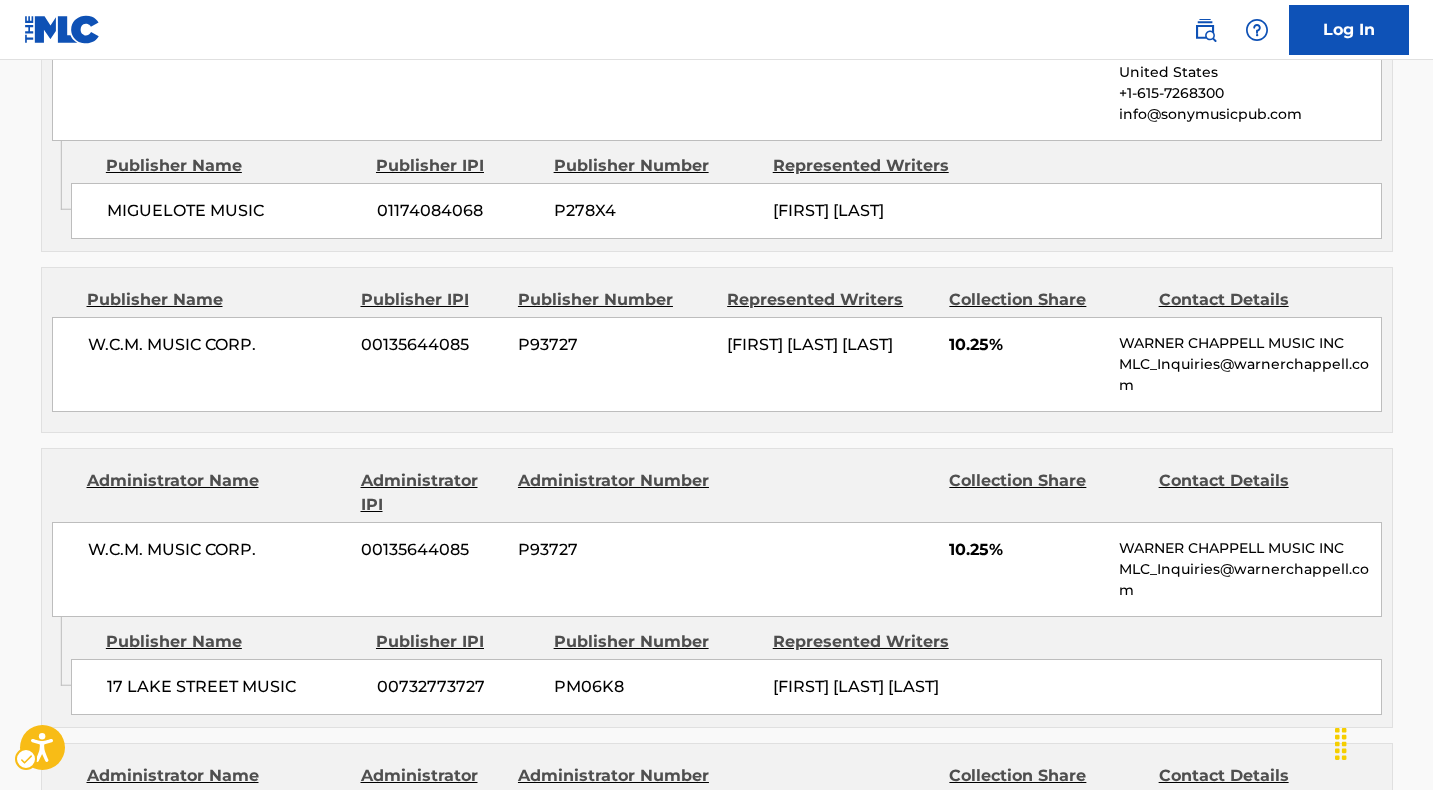 click on "17 LAKE STREET MUSIC" at bounding box center (234, 687) 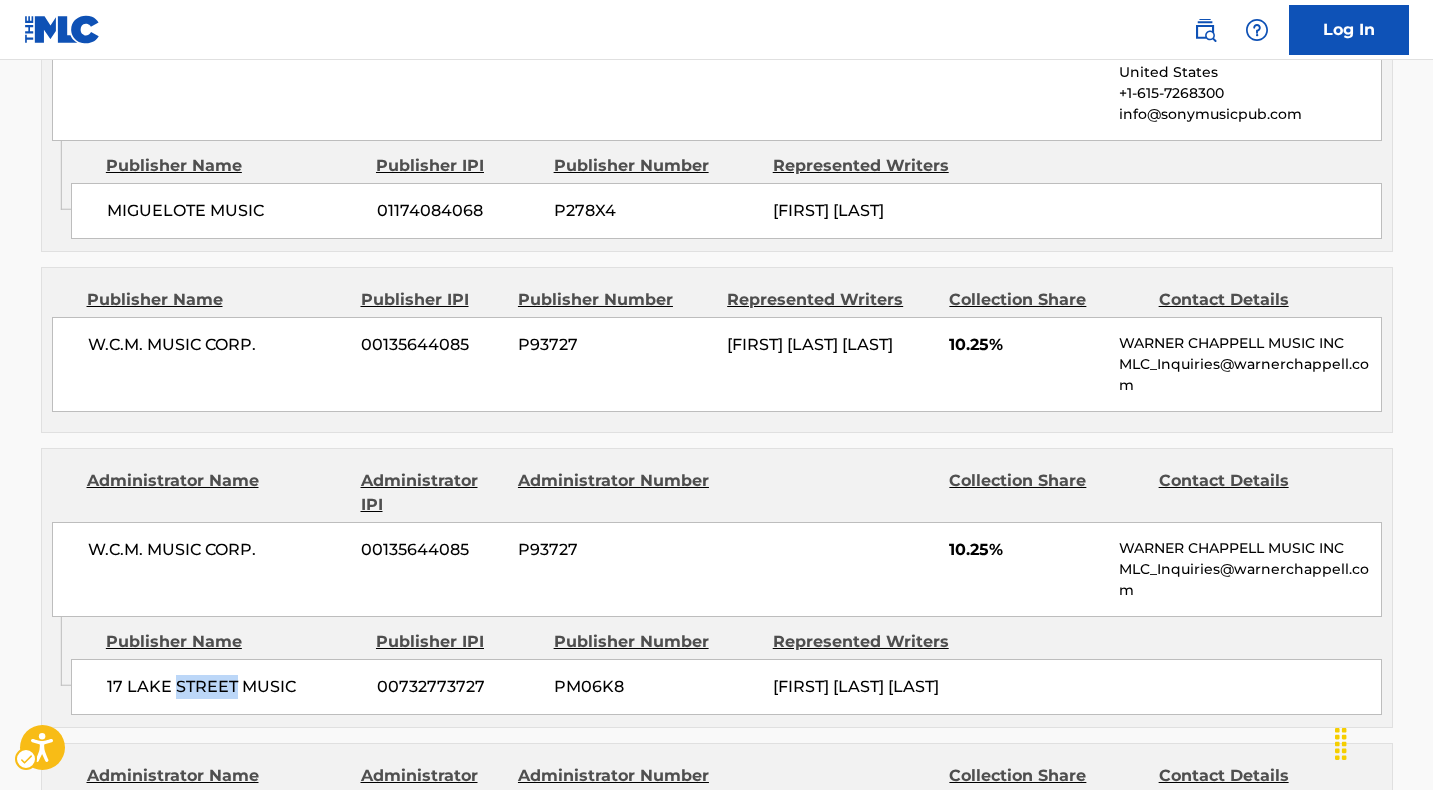 click on "17 LAKE STREET MUSIC" at bounding box center [234, 687] 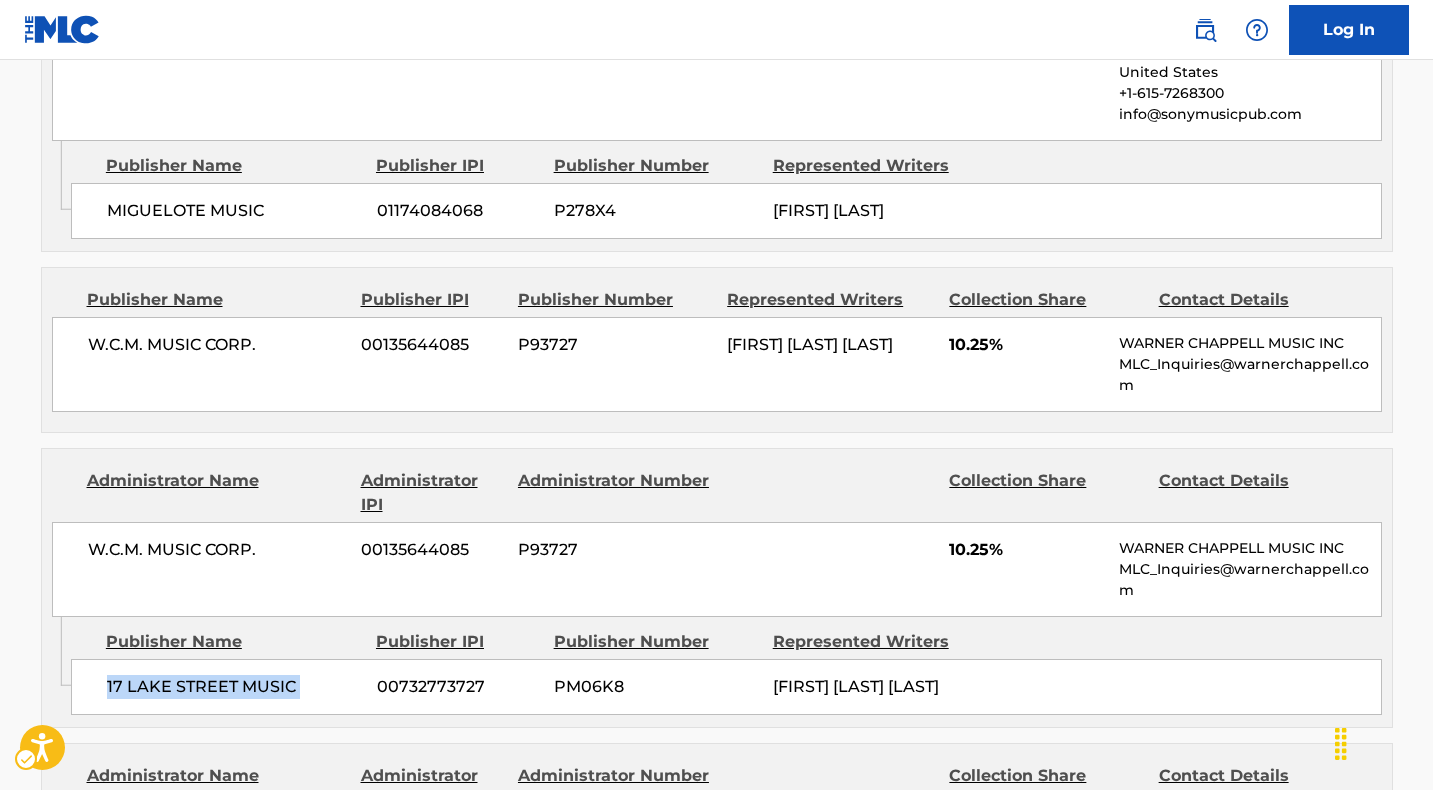 click on "17 LAKE STREET MUSIC" at bounding box center [234, 687] 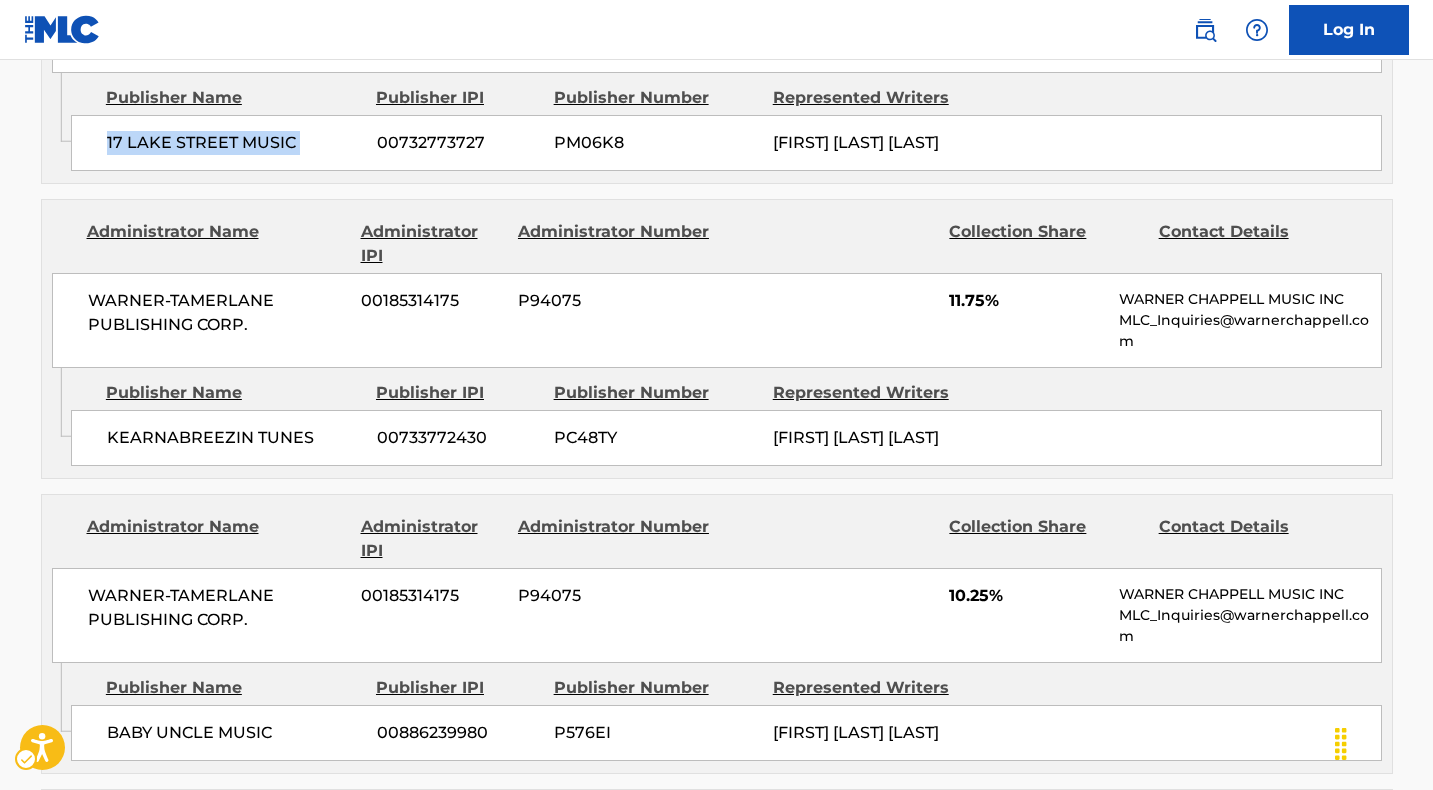 scroll, scrollTop: 1793, scrollLeft: 0, axis: vertical 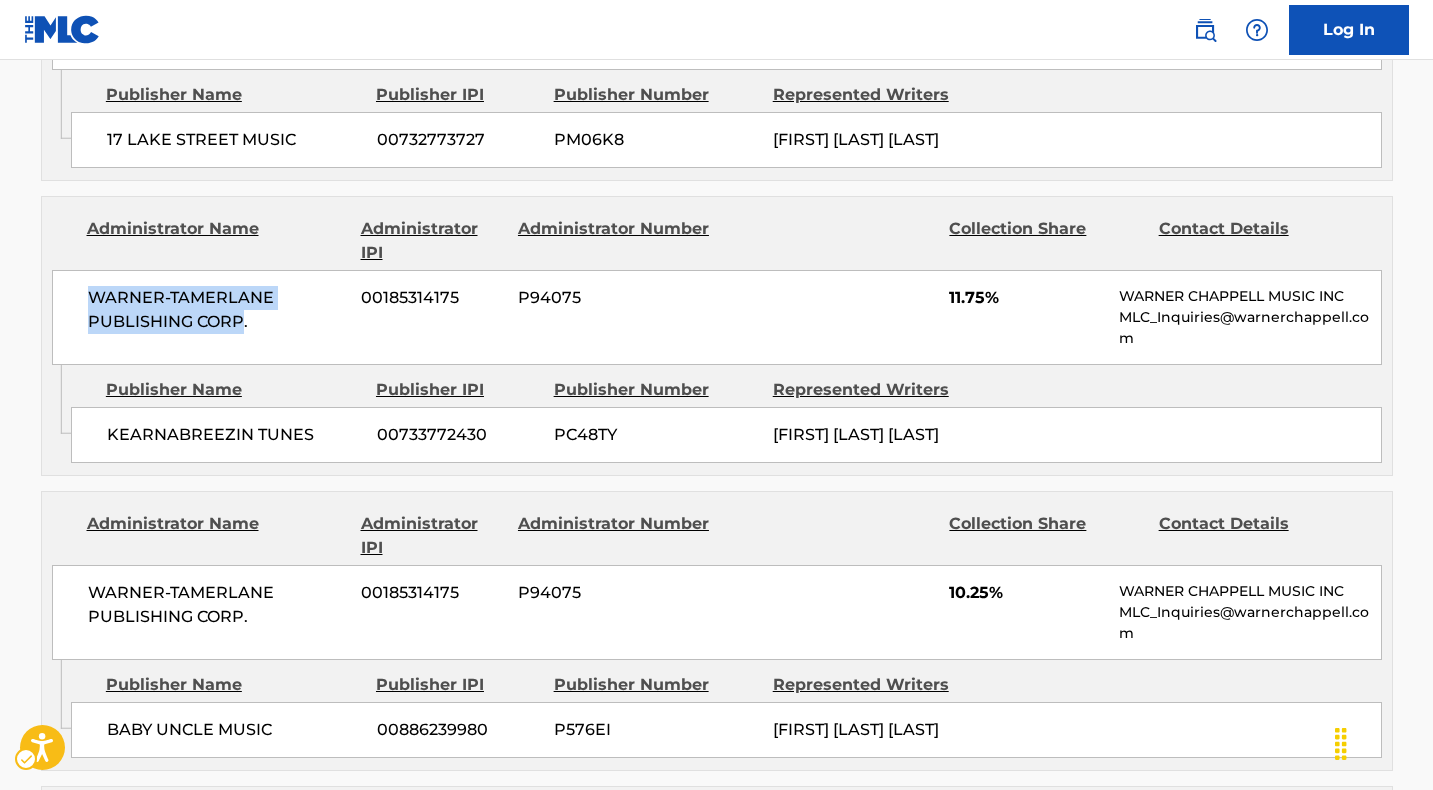 drag, startPoint x: 239, startPoint y: 257, endPoint x: 89, endPoint y: 232, distance: 152.06906 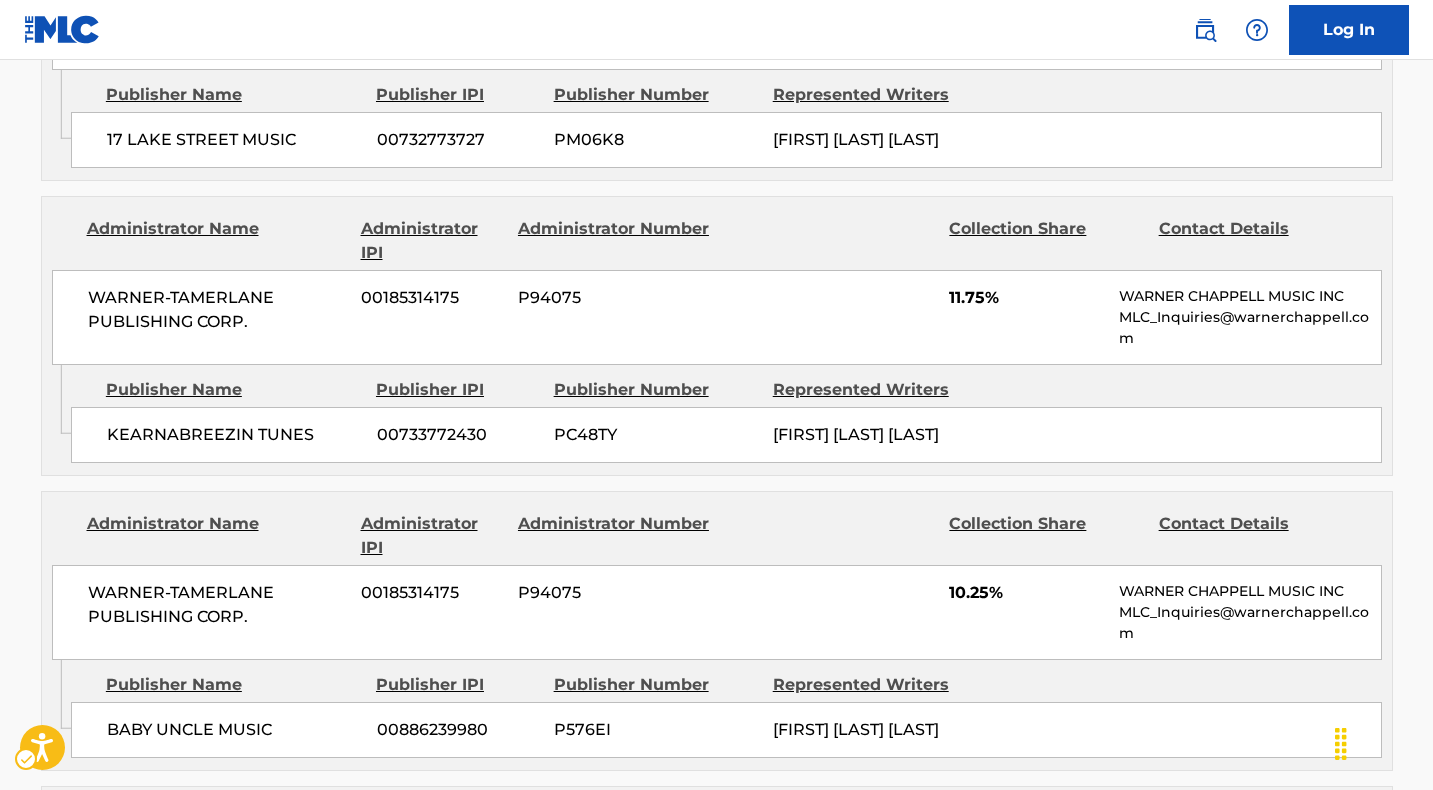 click on "KEARNABREEZIN TUNES" at bounding box center [234, 435] 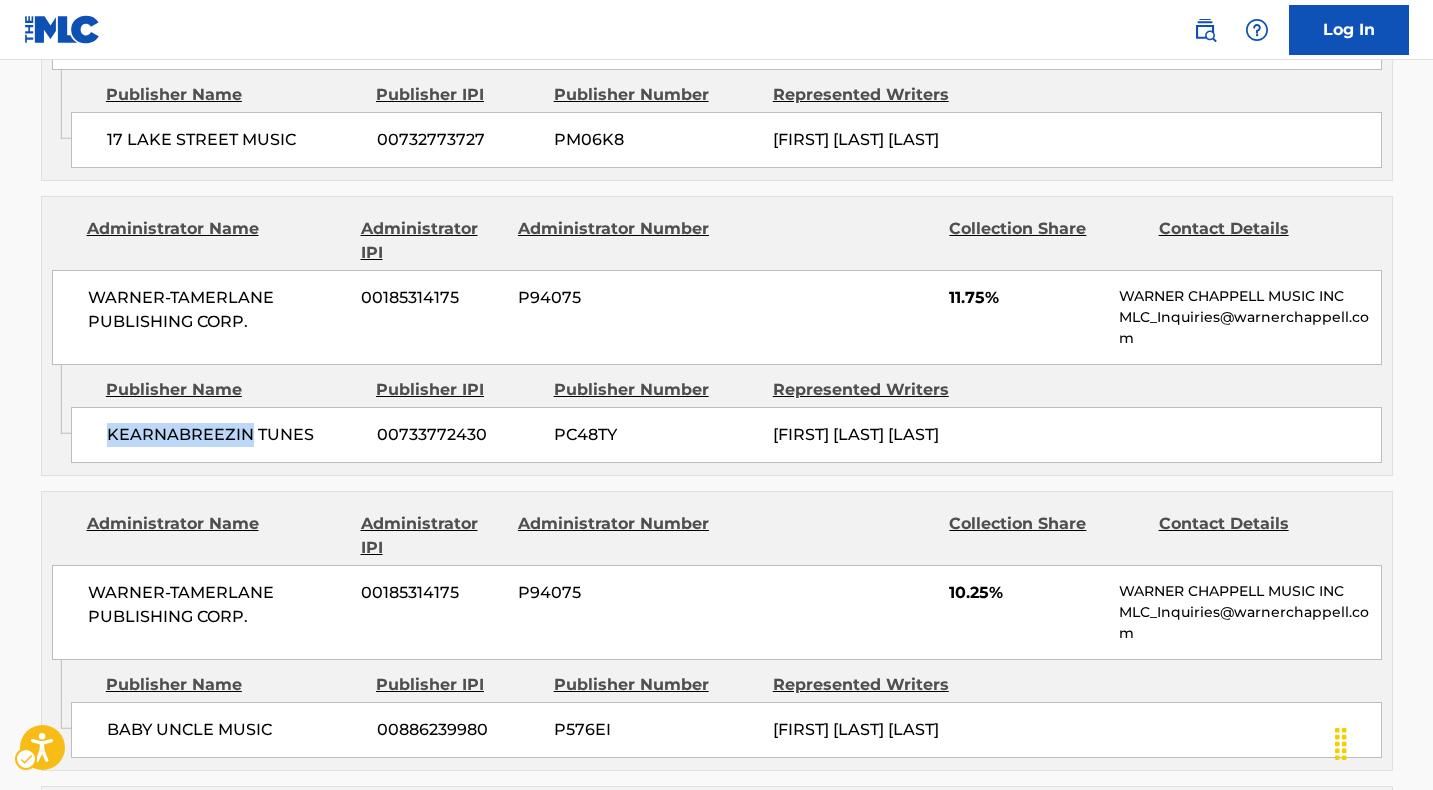click on "KEARNABREEZIN TUNES" at bounding box center (234, 435) 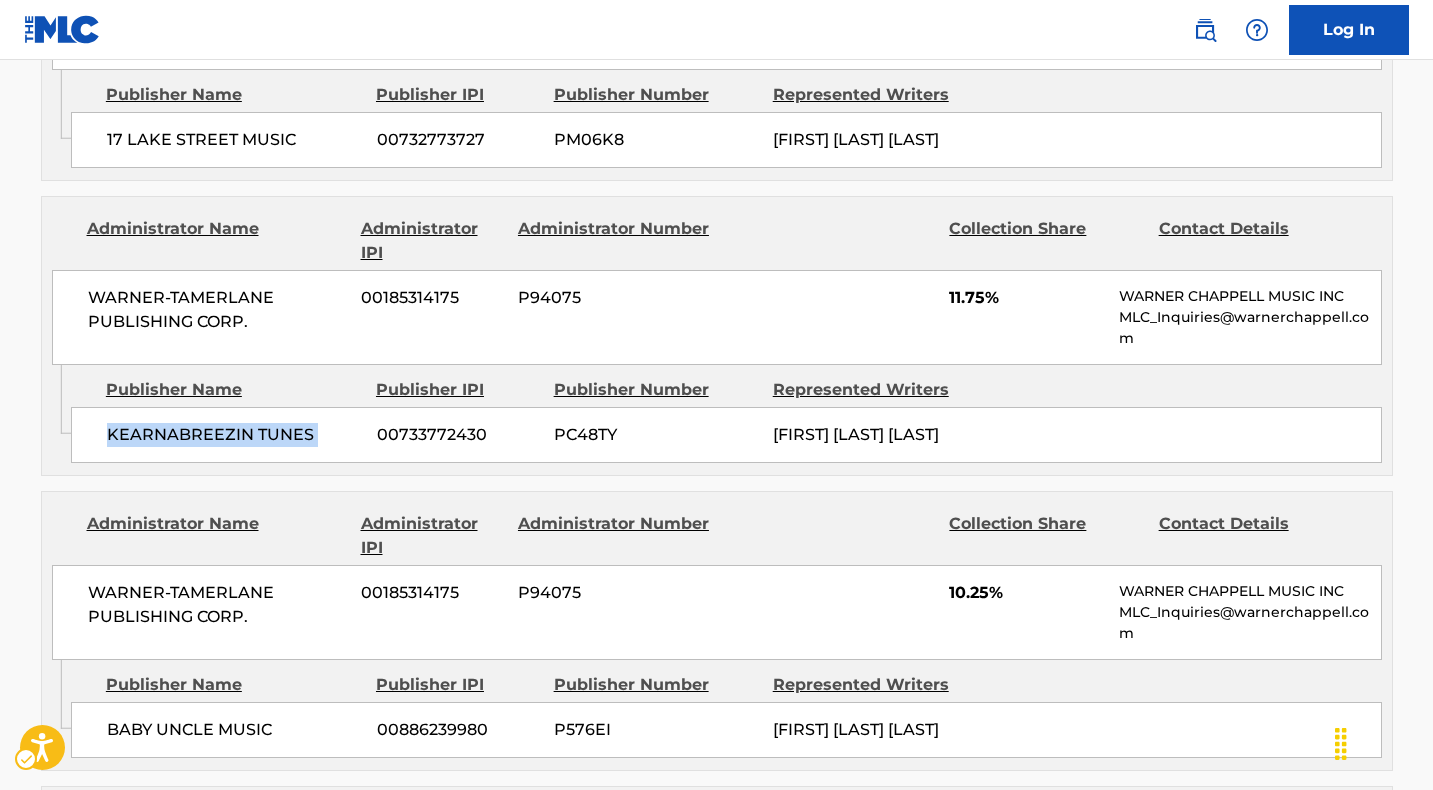click on "KEARNABREEZIN TUNES" at bounding box center [234, 435] 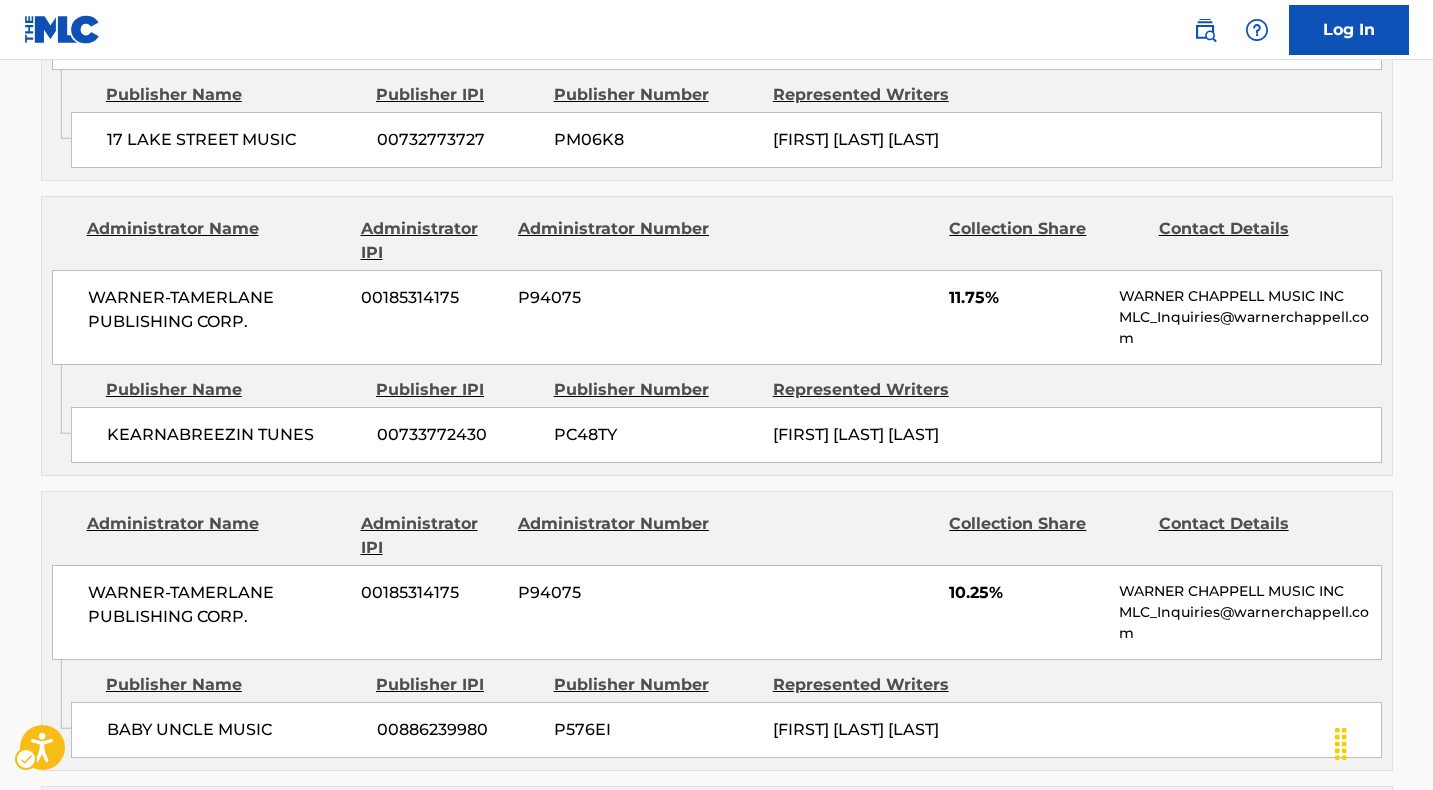 click on "BABY UNCLE MUSIC" at bounding box center (234, 730) 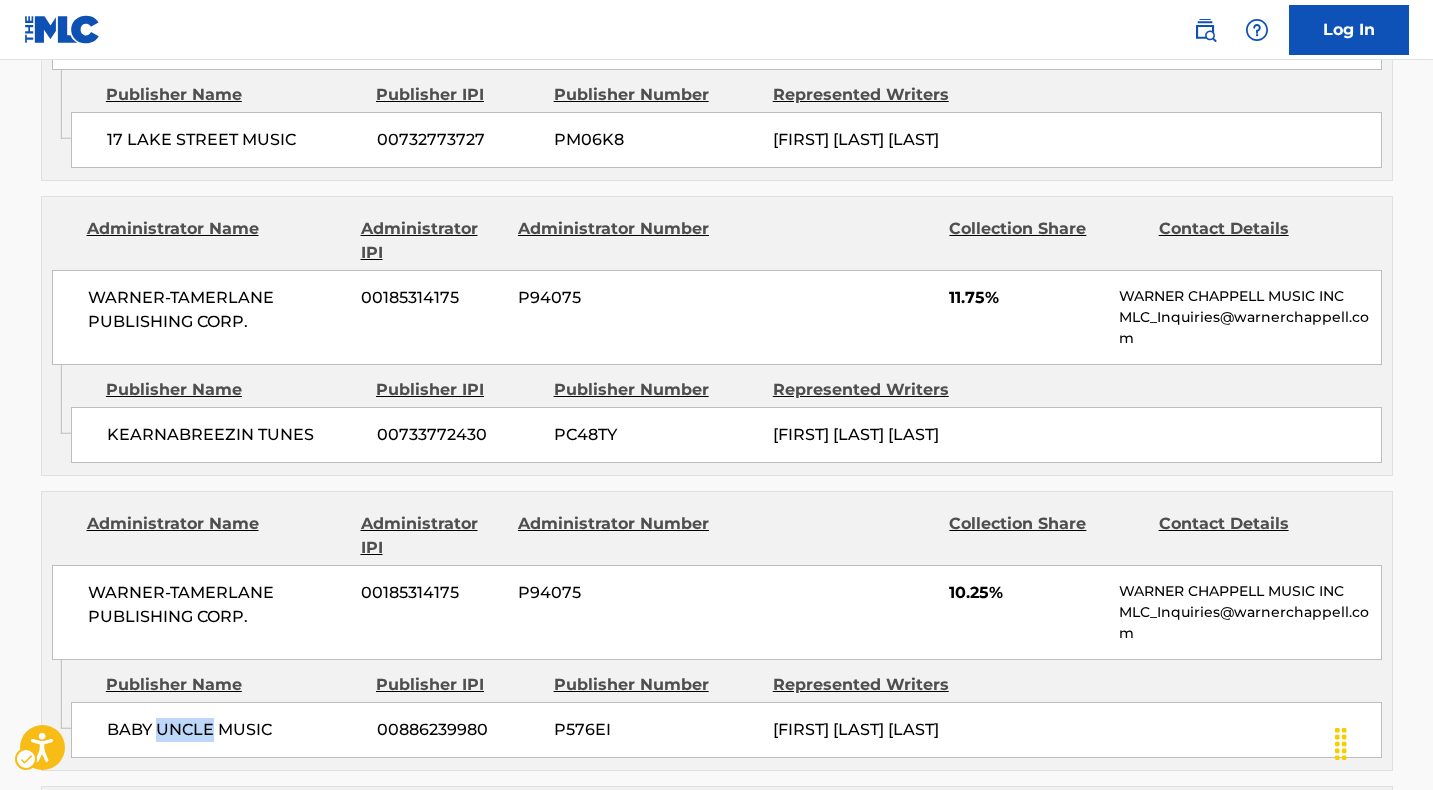 click on "BABY UNCLE MUSIC" at bounding box center [234, 730] 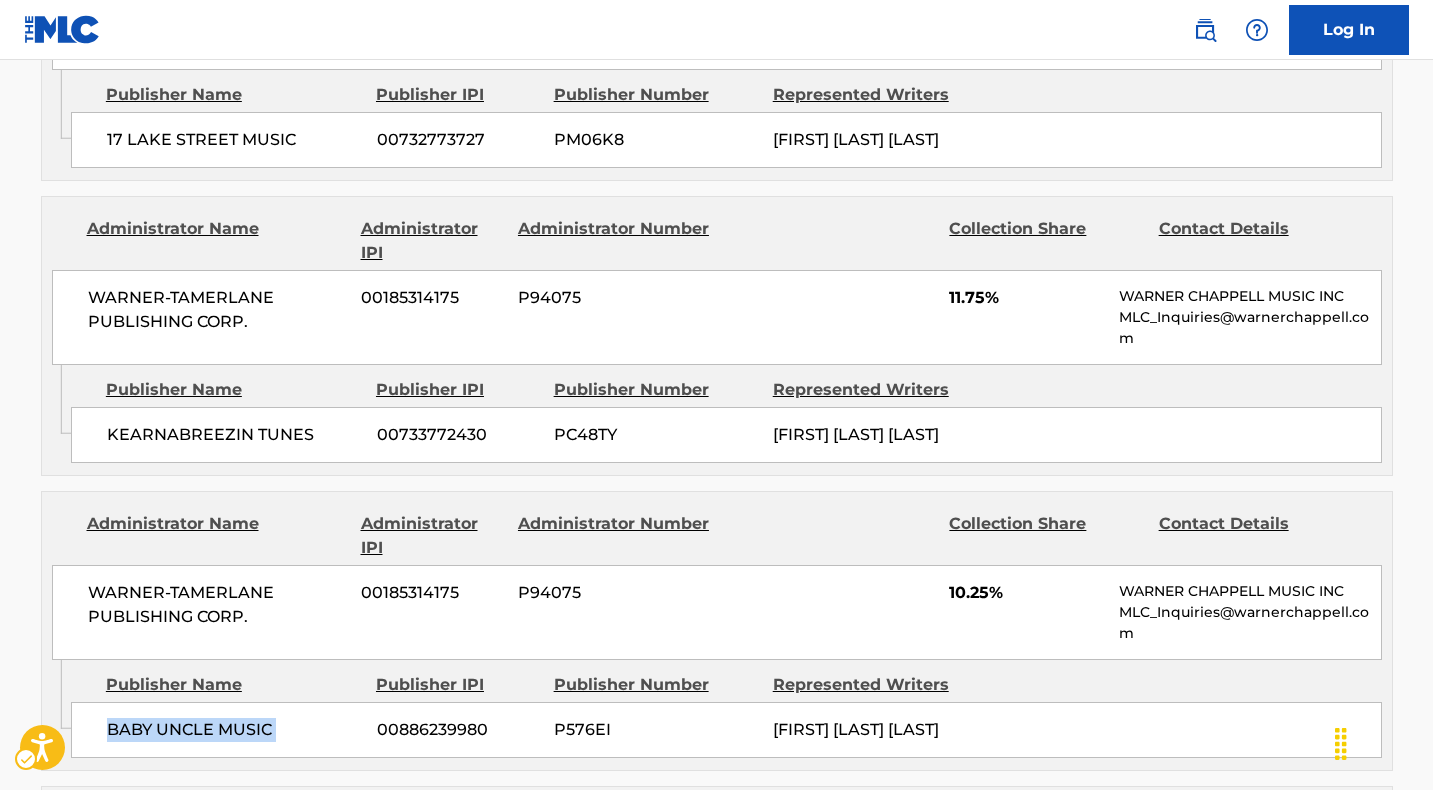 click on "BABY UNCLE MUSIC" at bounding box center (234, 730) 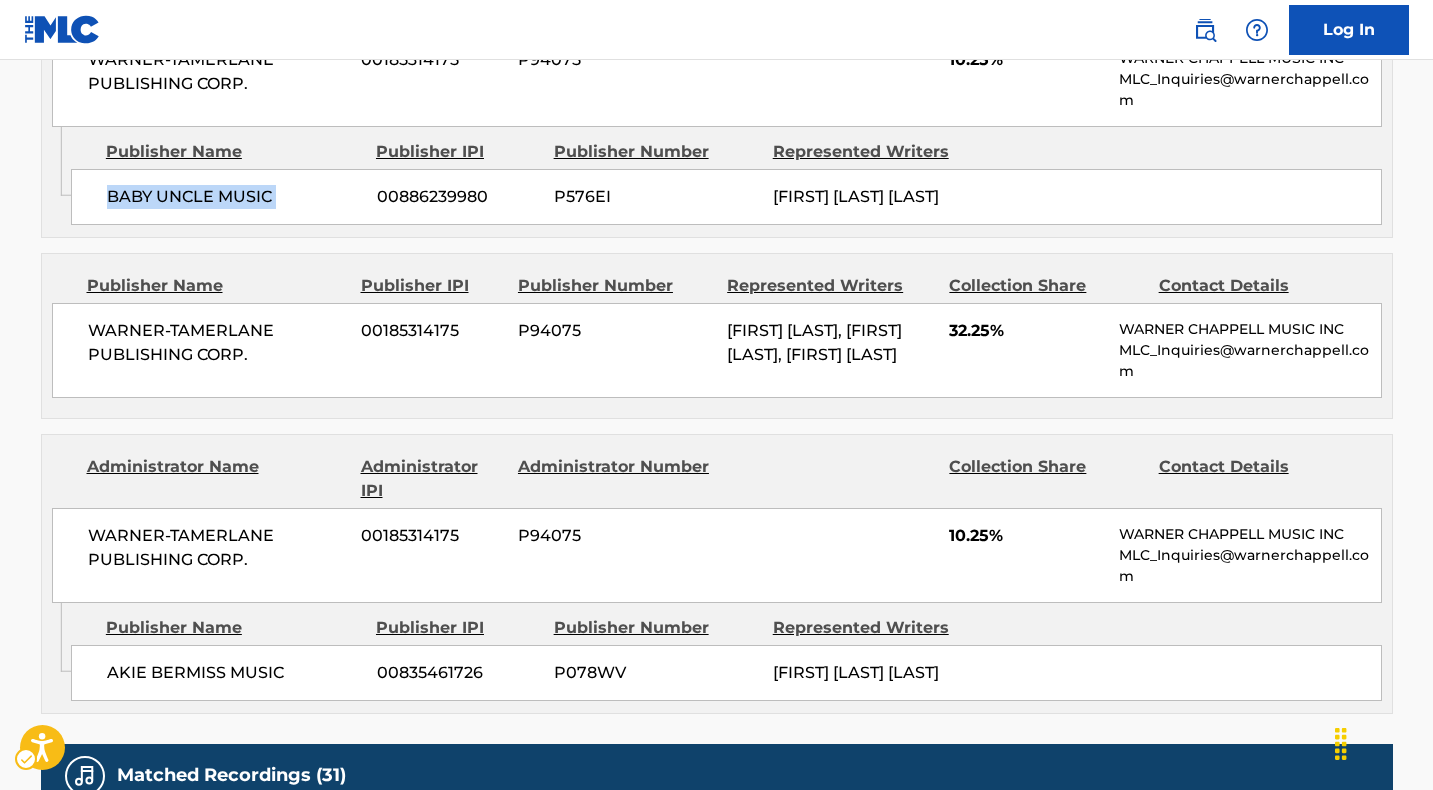 scroll, scrollTop: 2330, scrollLeft: 0, axis: vertical 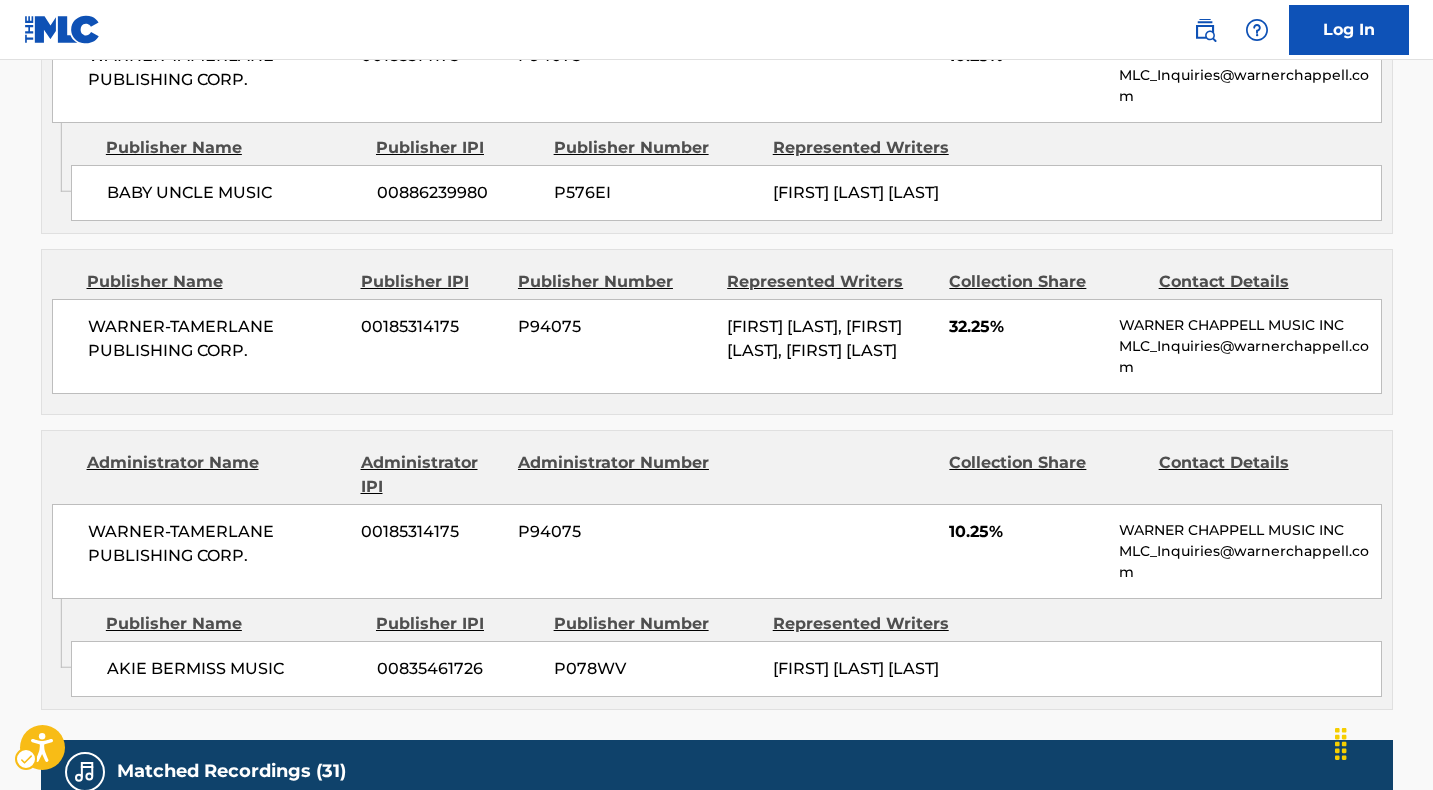 click on "AKIE BERMISS MUSIC" at bounding box center (234, 669) 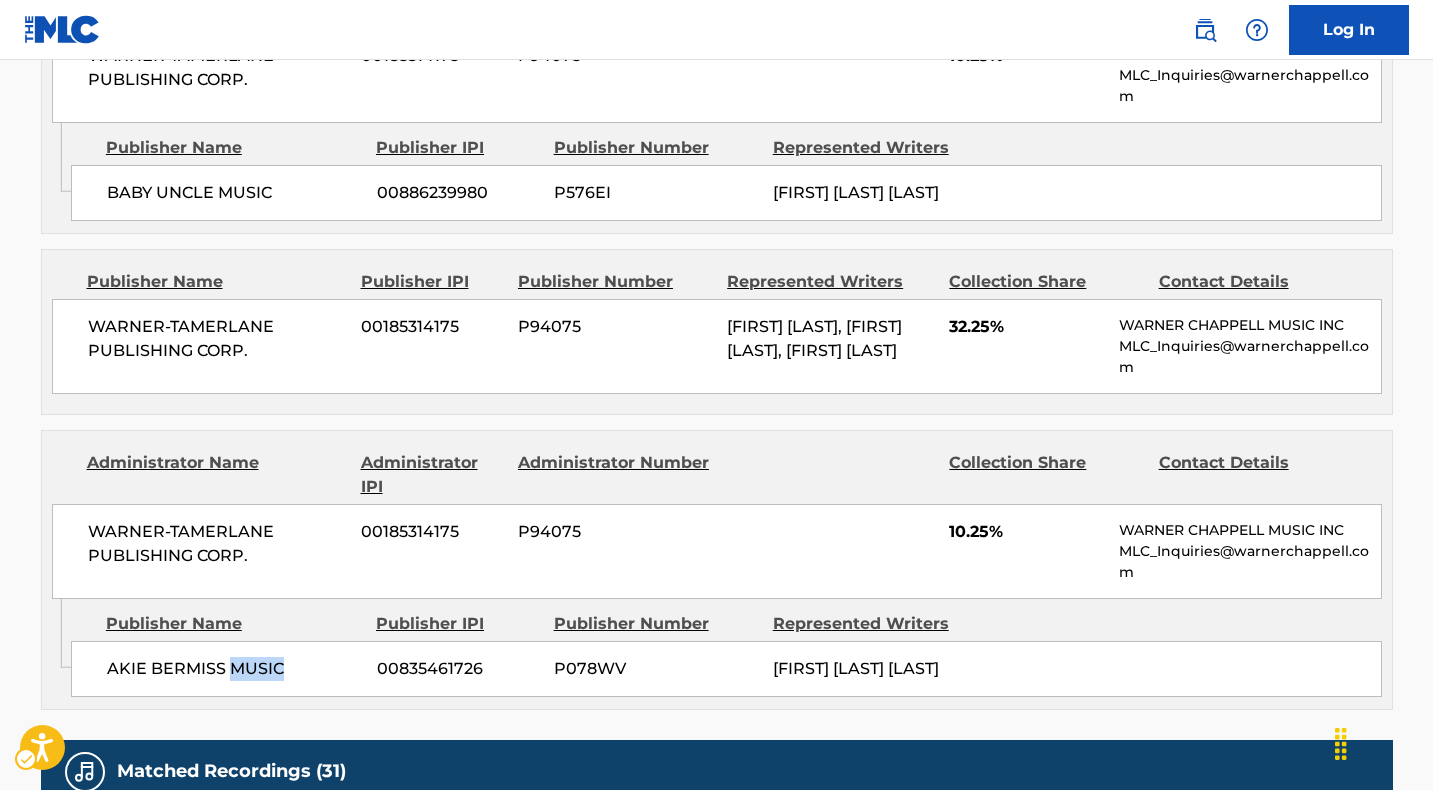 click on "AKIE BERMISS MUSIC" at bounding box center (234, 669) 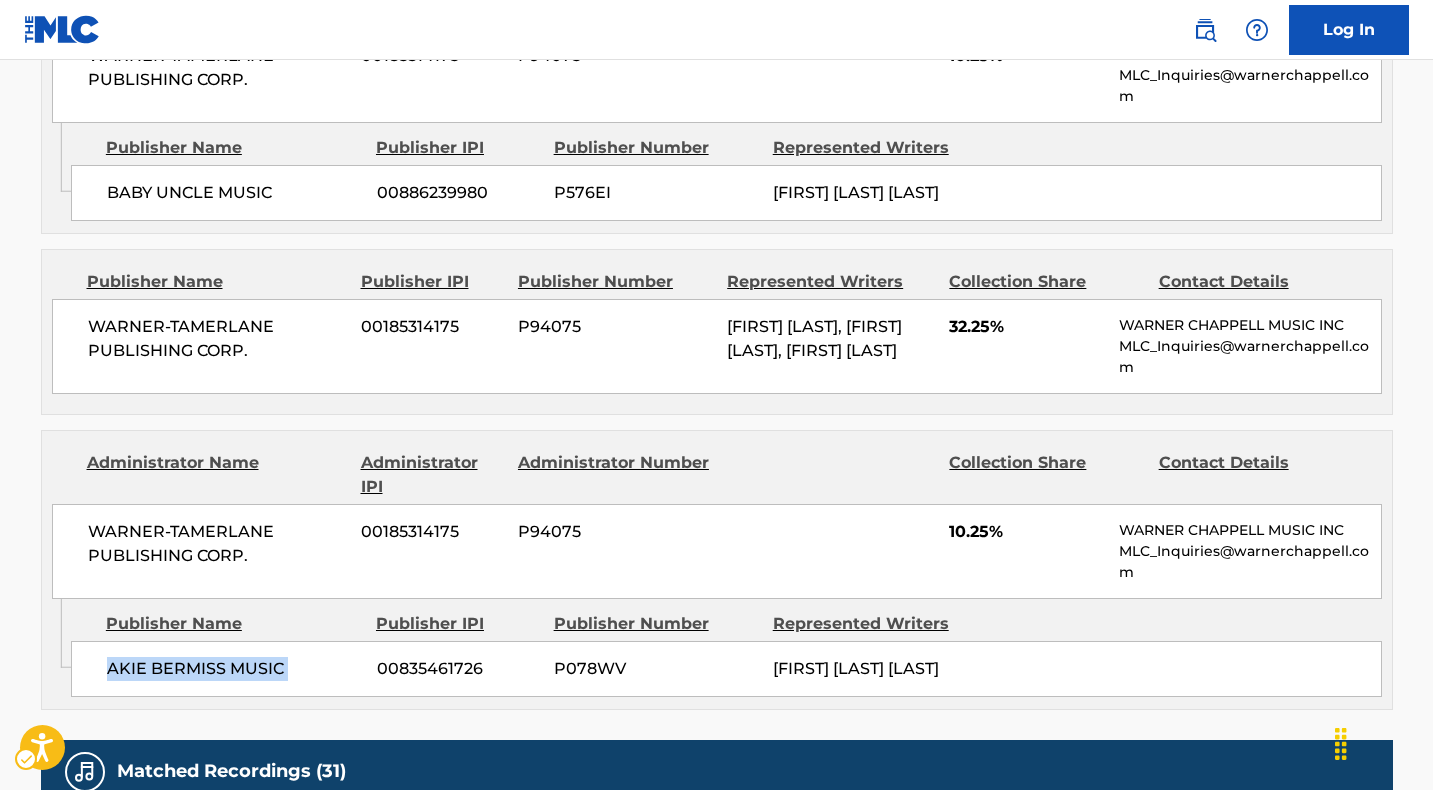 click on "AKIE BERMISS MUSIC" at bounding box center (234, 669) 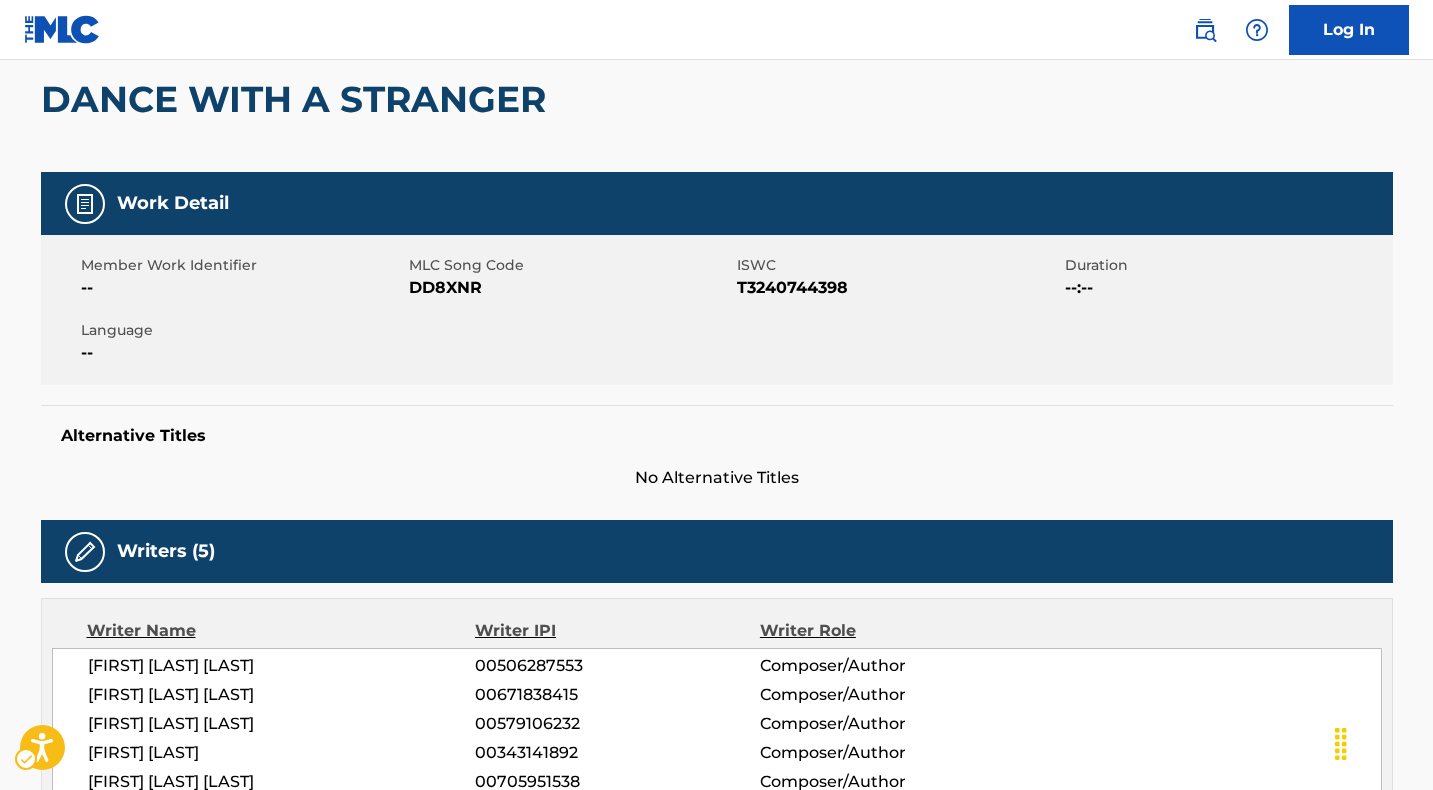 scroll, scrollTop: 174, scrollLeft: 0, axis: vertical 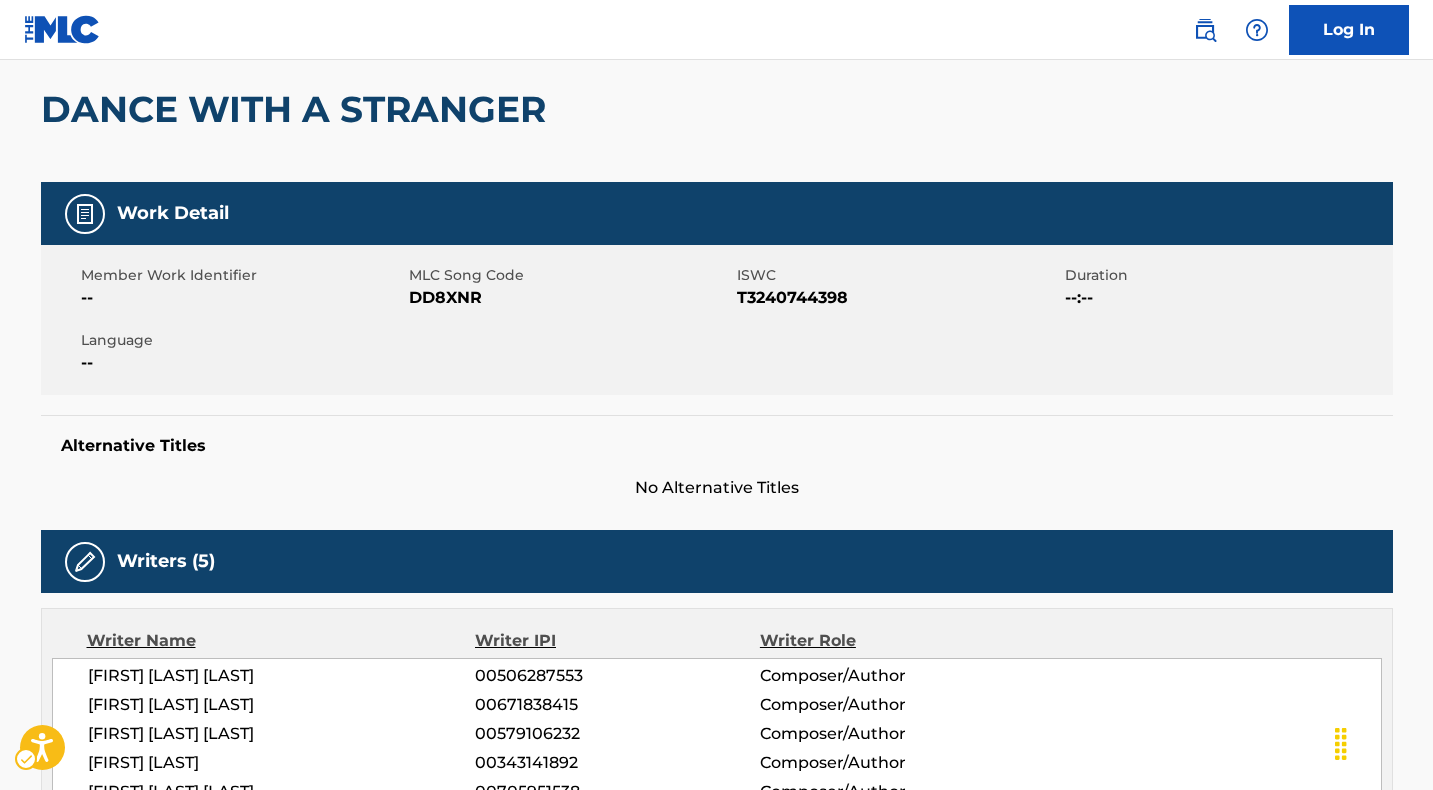 click on "MLC Song Code -  DD8XNR" at bounding box center (570, 298) 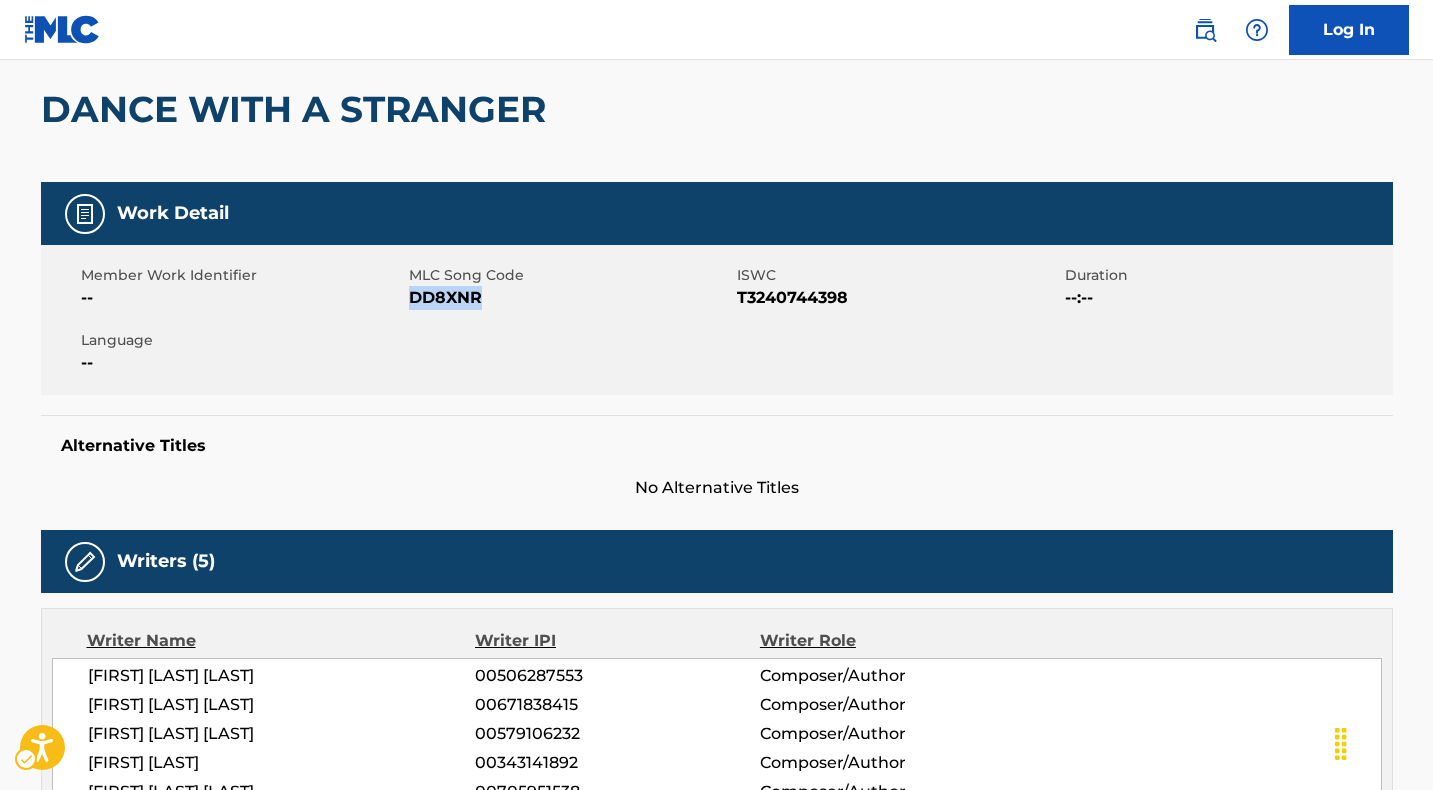 click on "MLC Song Code -  DD8XNR" at bounding box center (570, 298) 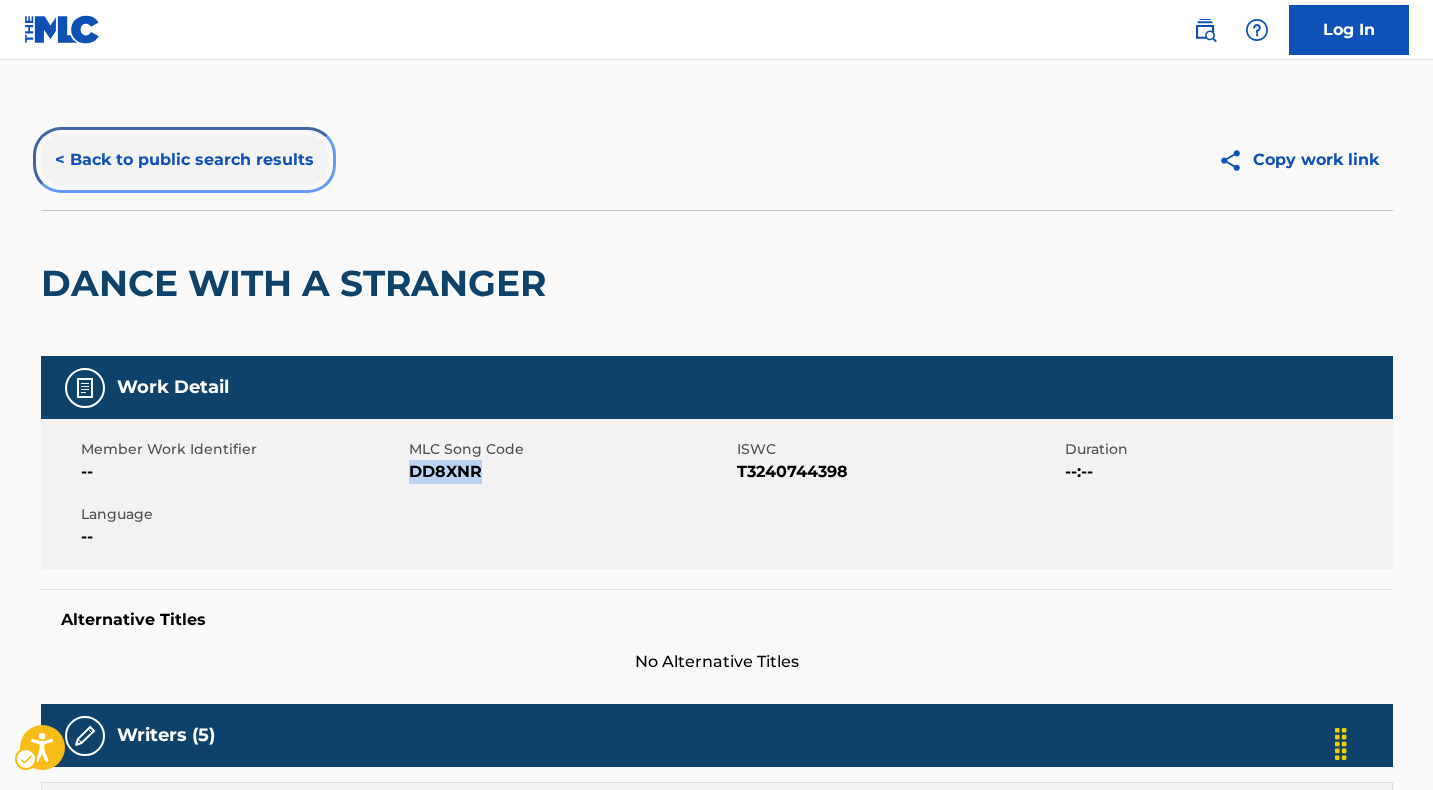 click on "< Back to public search results" at bounding box center (184, 160) 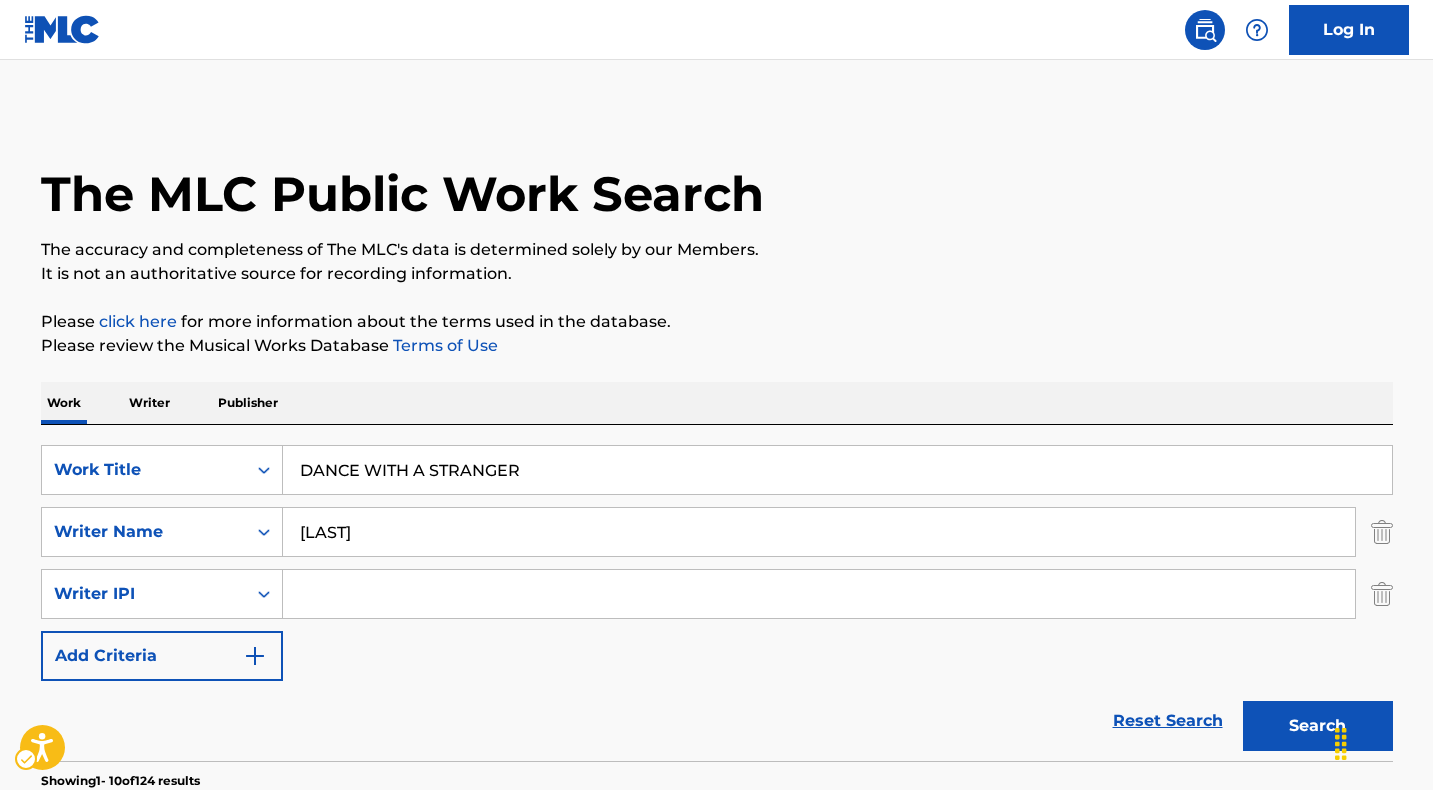 scroll, scrollTop: 350, scrollLeft: 0, axis: vertical 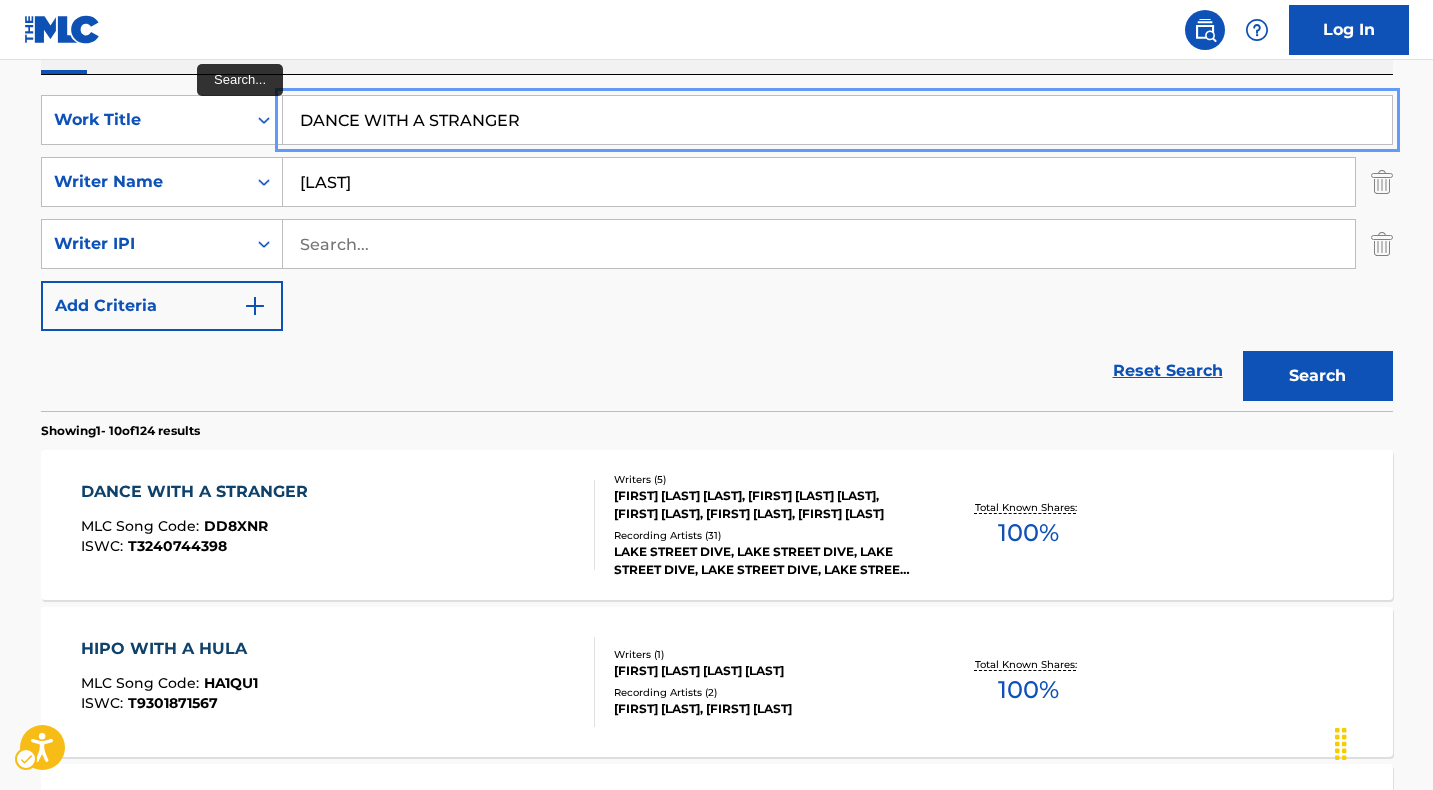 click on "DANCE WITH A STRANGER" at bounding box center (837, 120) 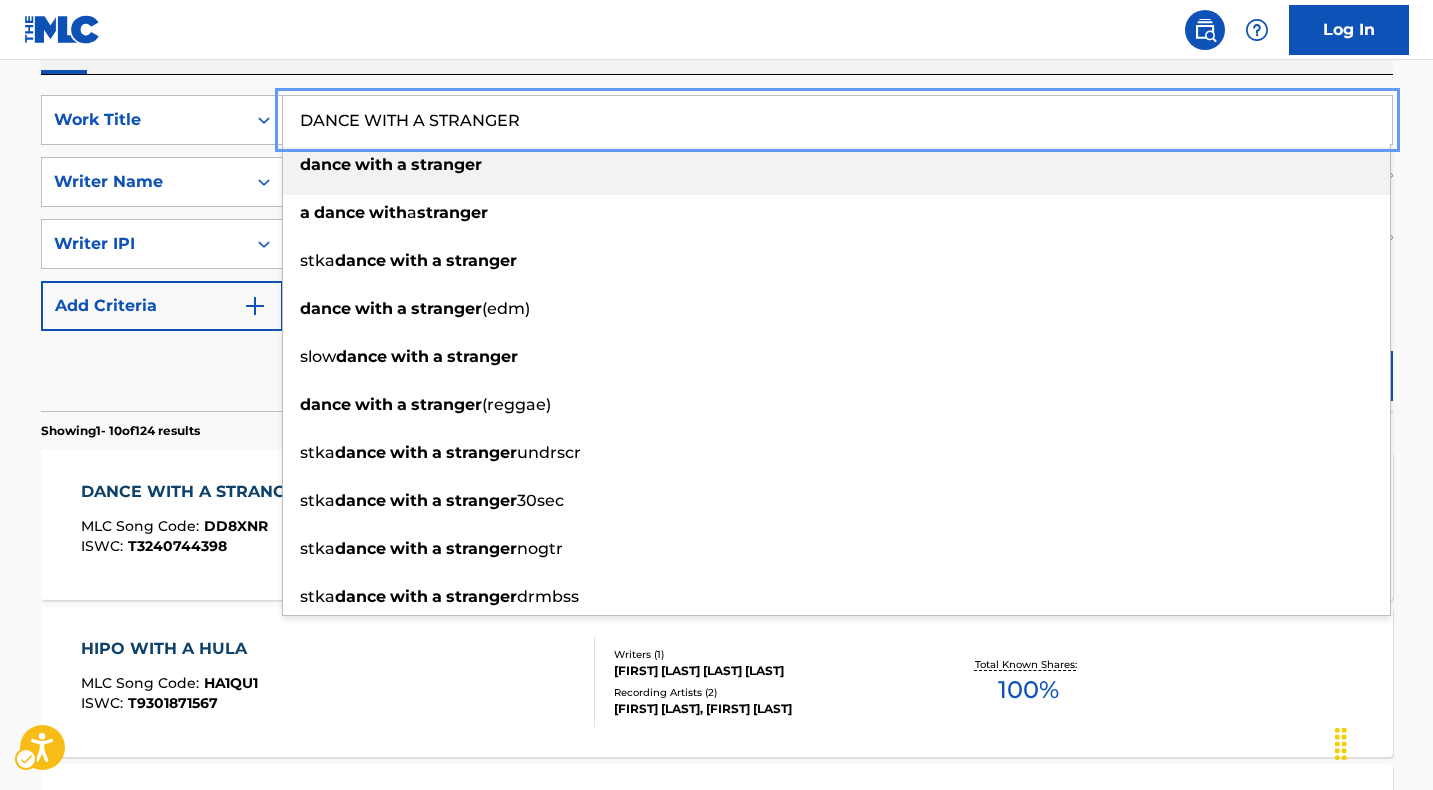 click on "DANCE WITH A STRANGER" at bounding box center (837, 120) 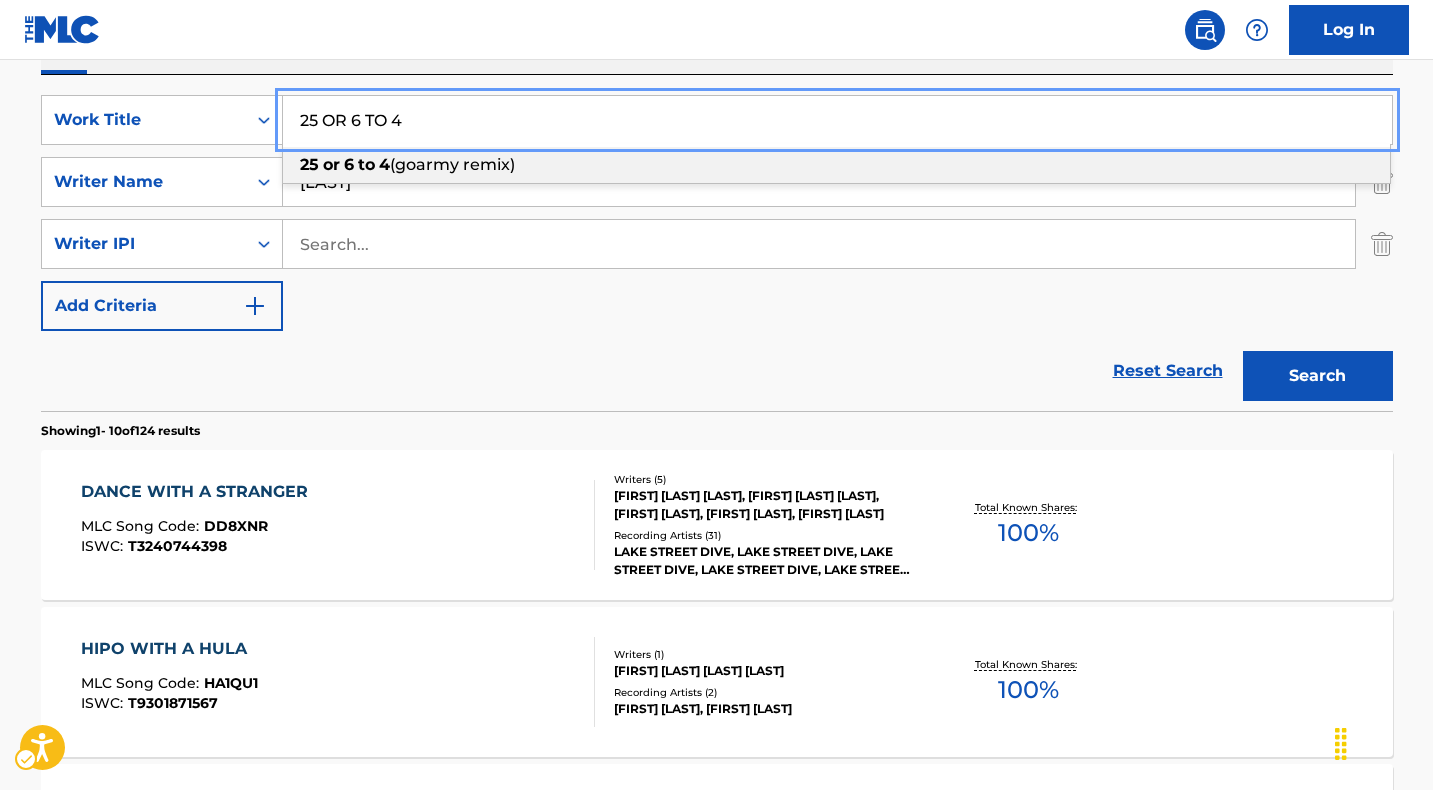 type on "25 OR 6 TO 4" 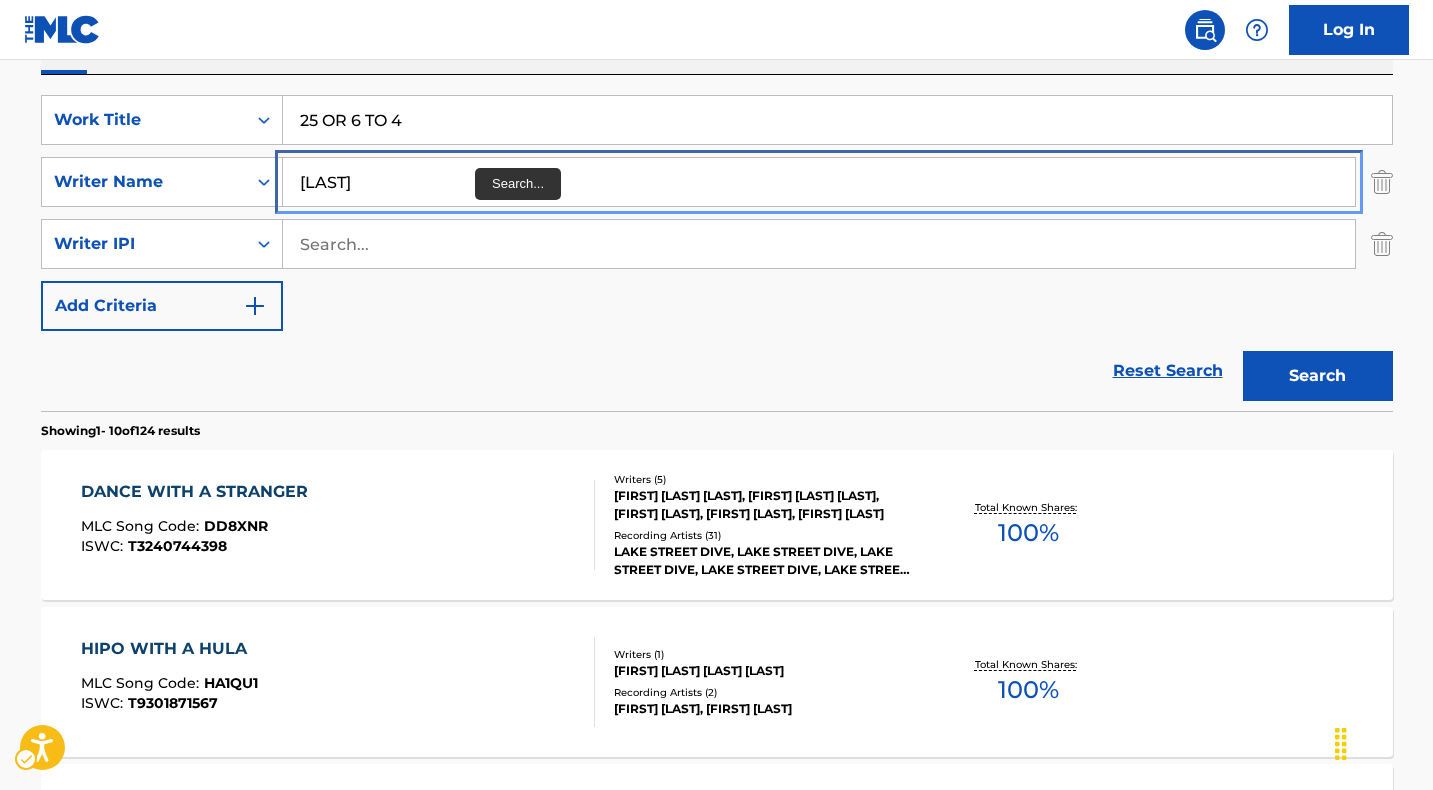 click on "[LAST]" at bounding box center (819, 182) 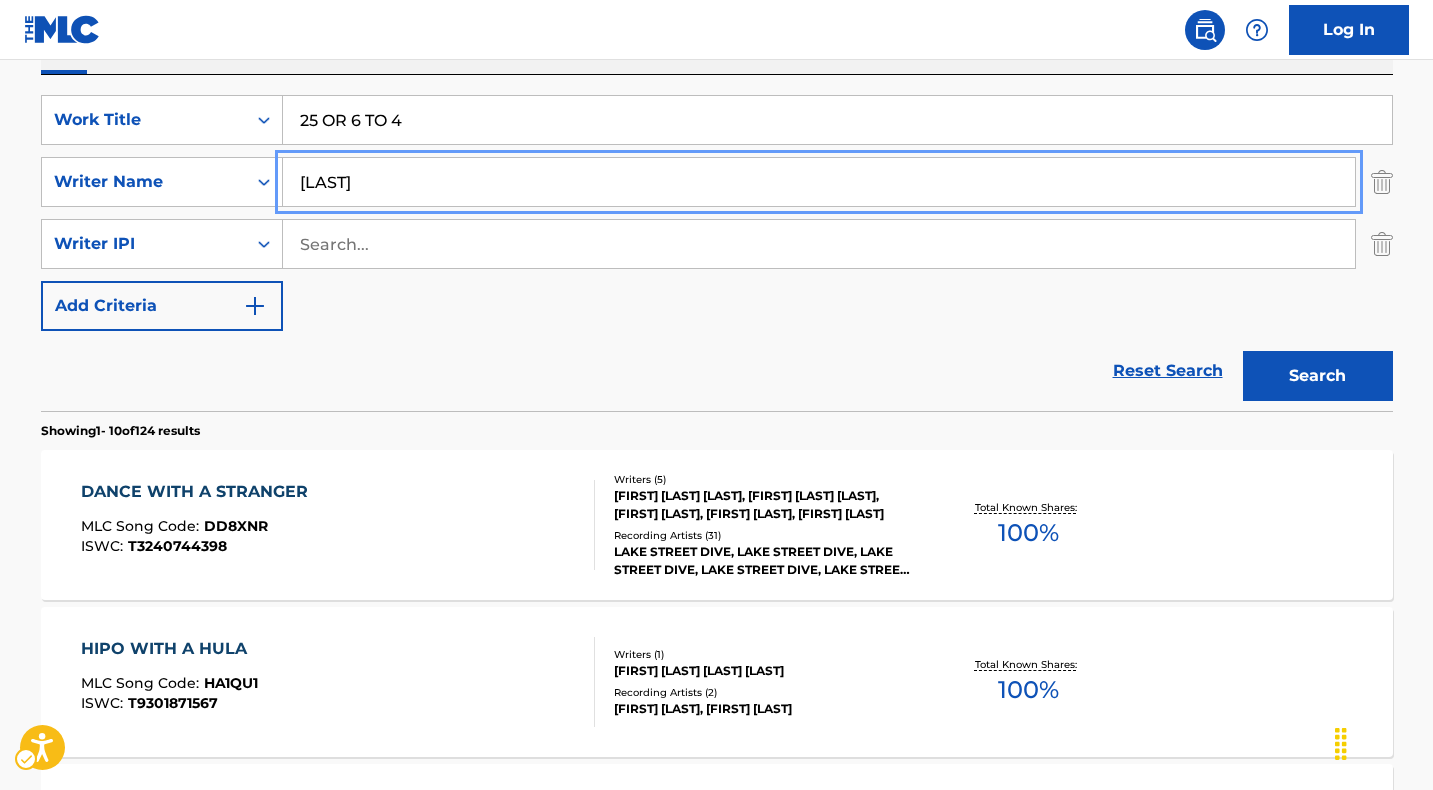 click on "[LAST]" at bounding box center [819, 182] 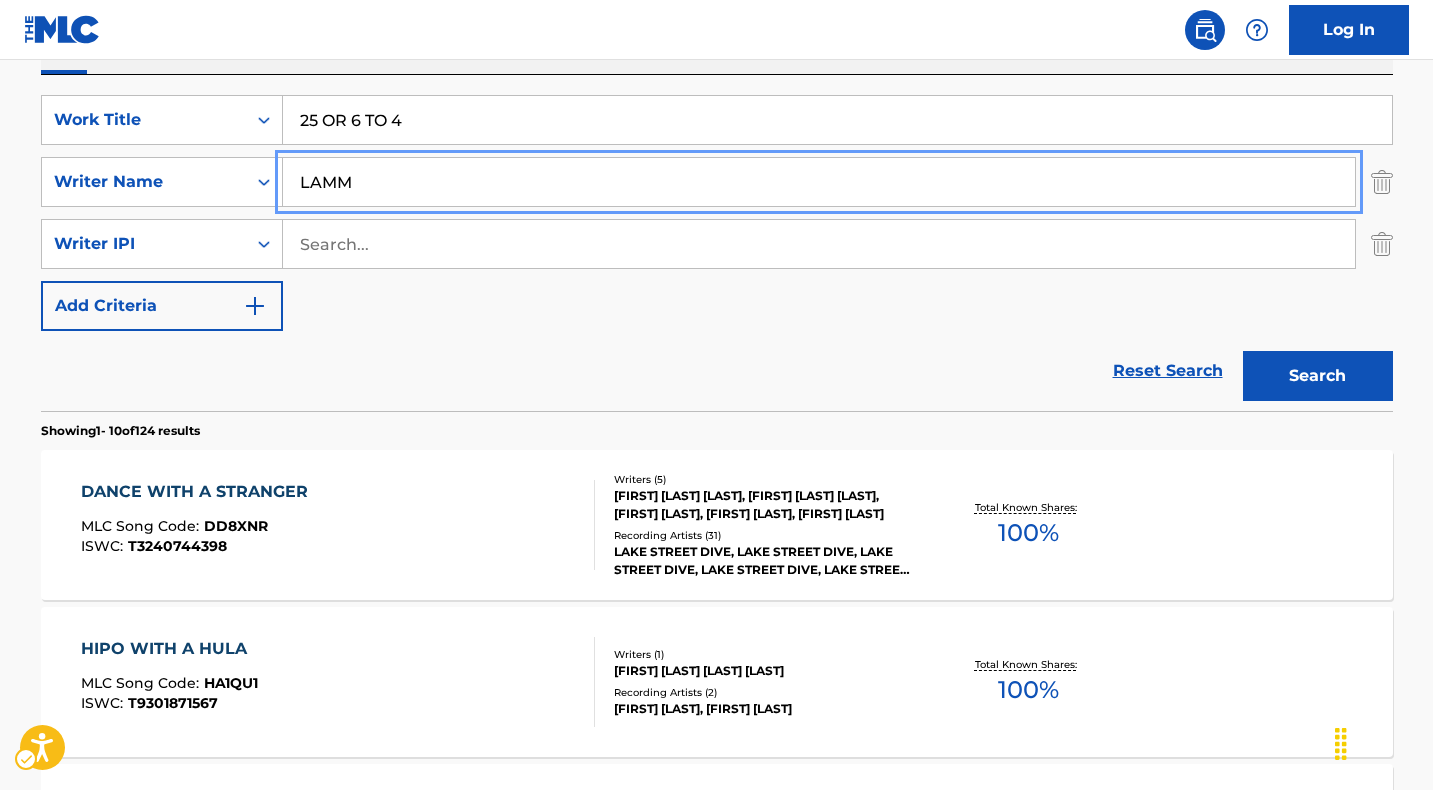 type on "LAMM" 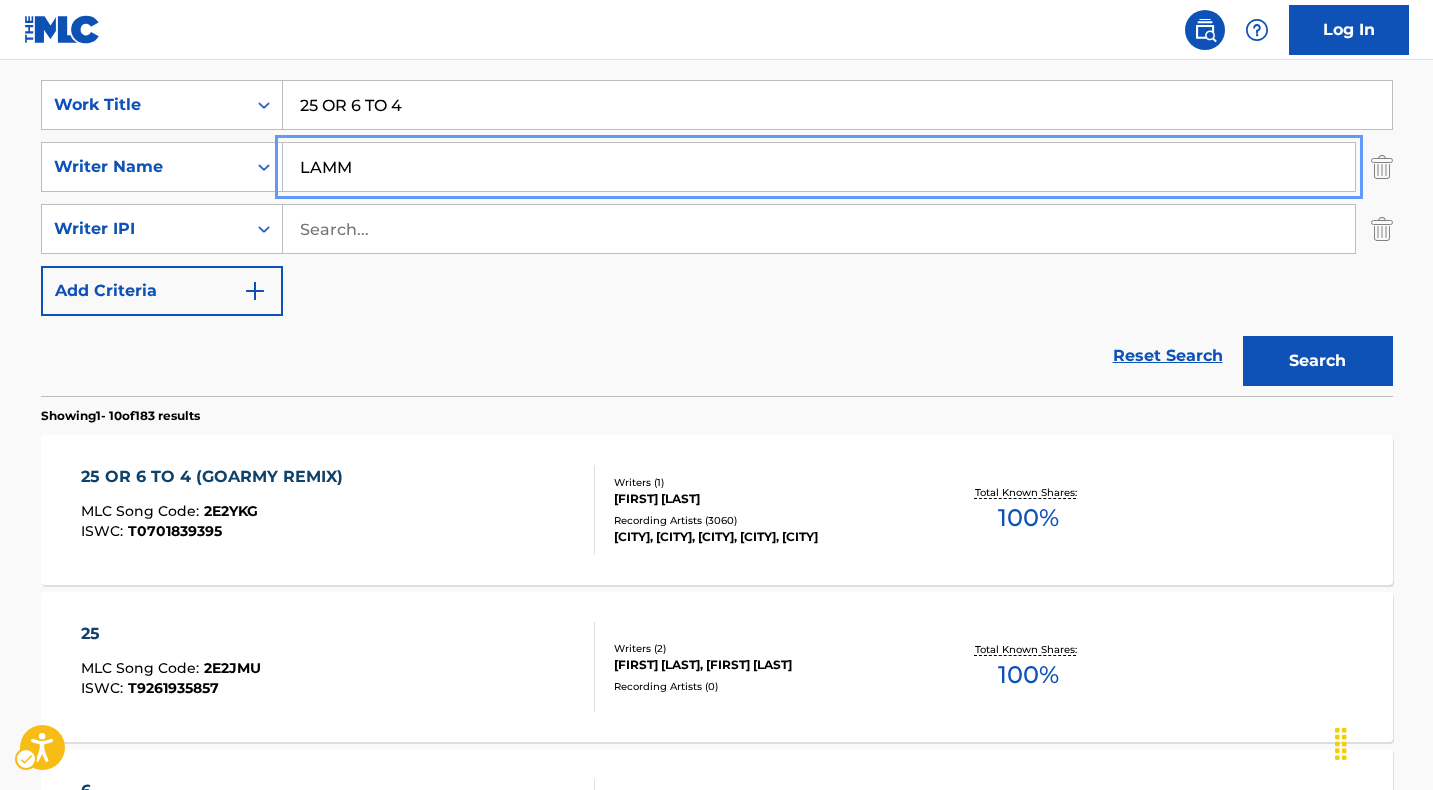 scroll, scrollTop: 424, scrollLeft: 0, axis: vertical 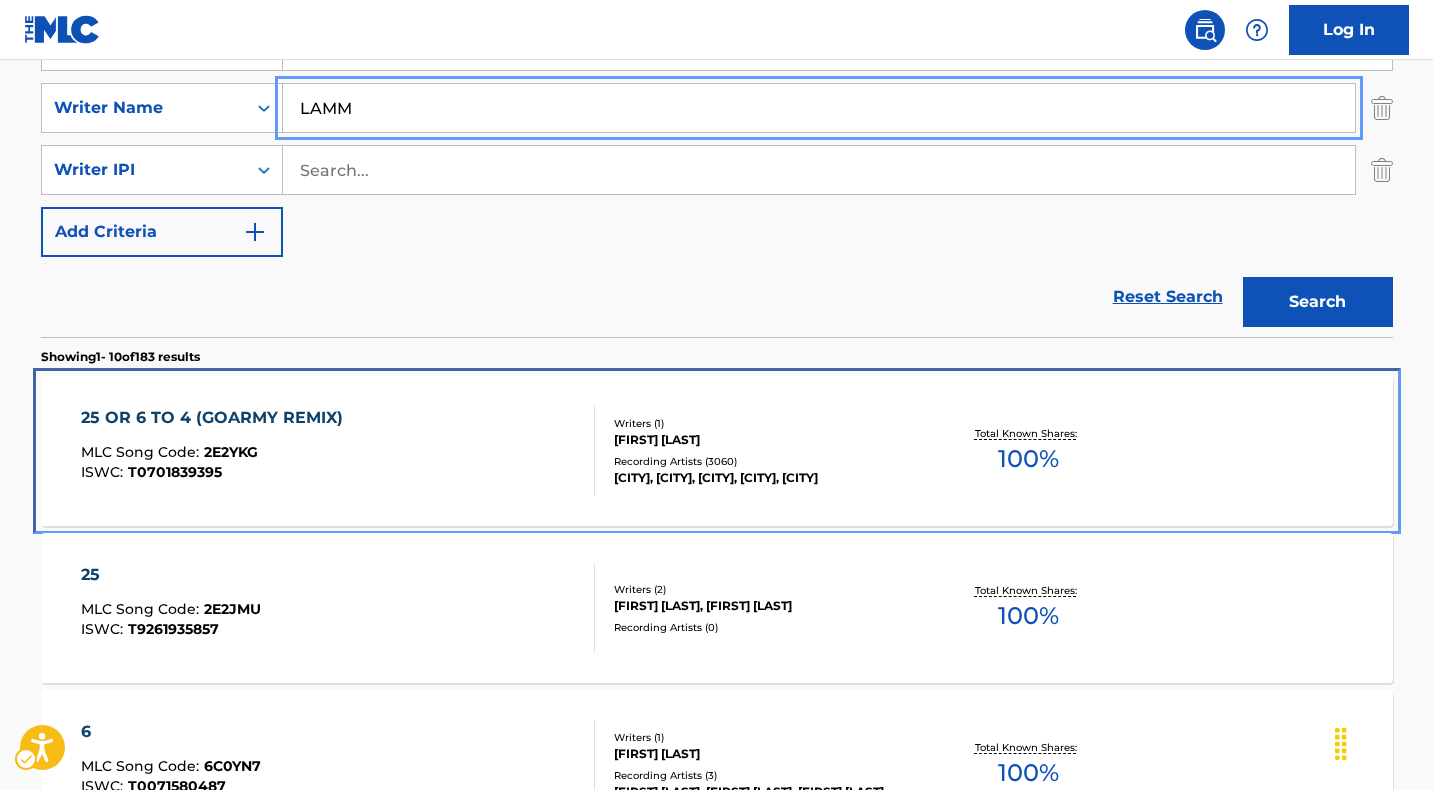 click on "25 OR 6 TO 4 (GOARMY REMIX)" at bounding box center [217, 418] 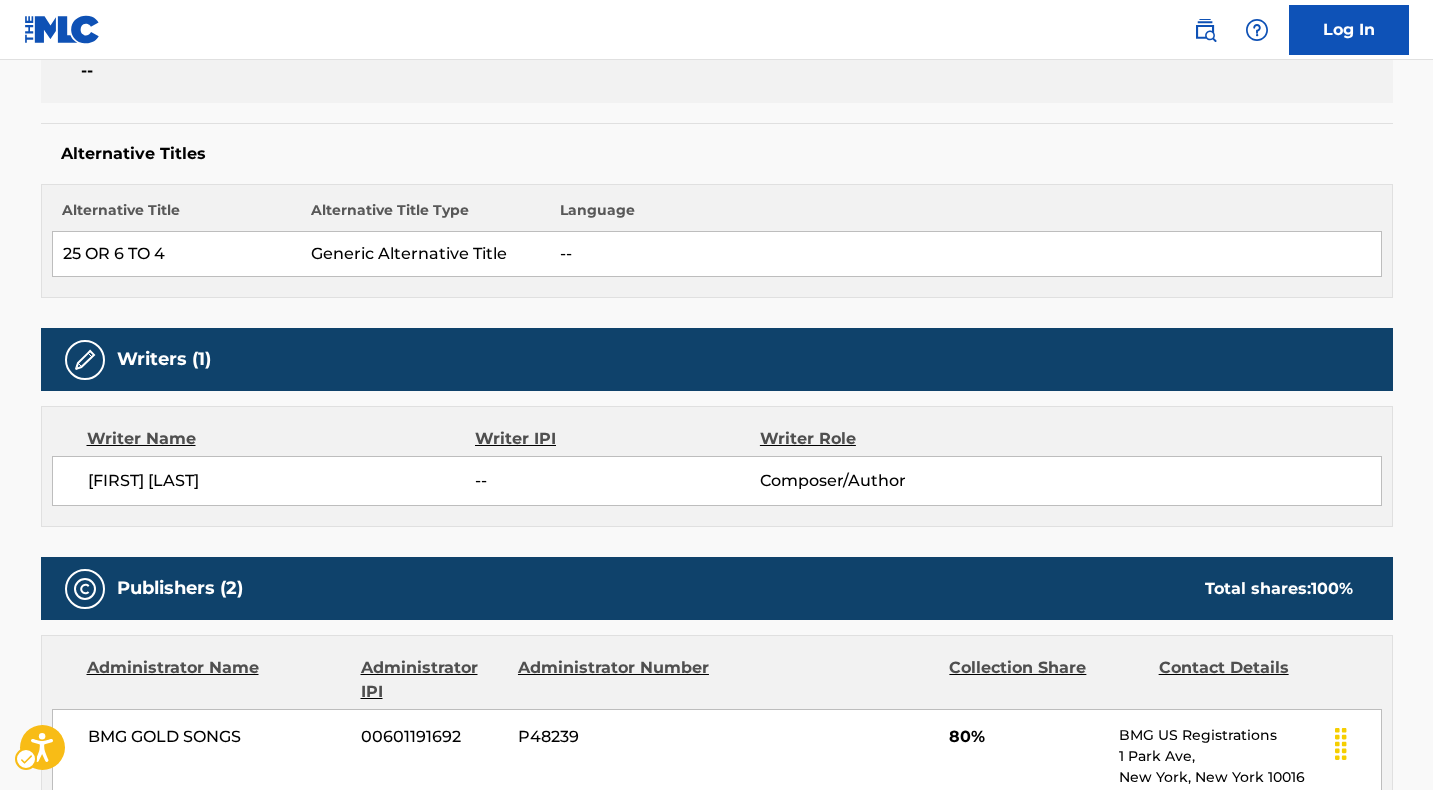 scroll, scrollTop: 0, scrollLeft: 0, axis: both 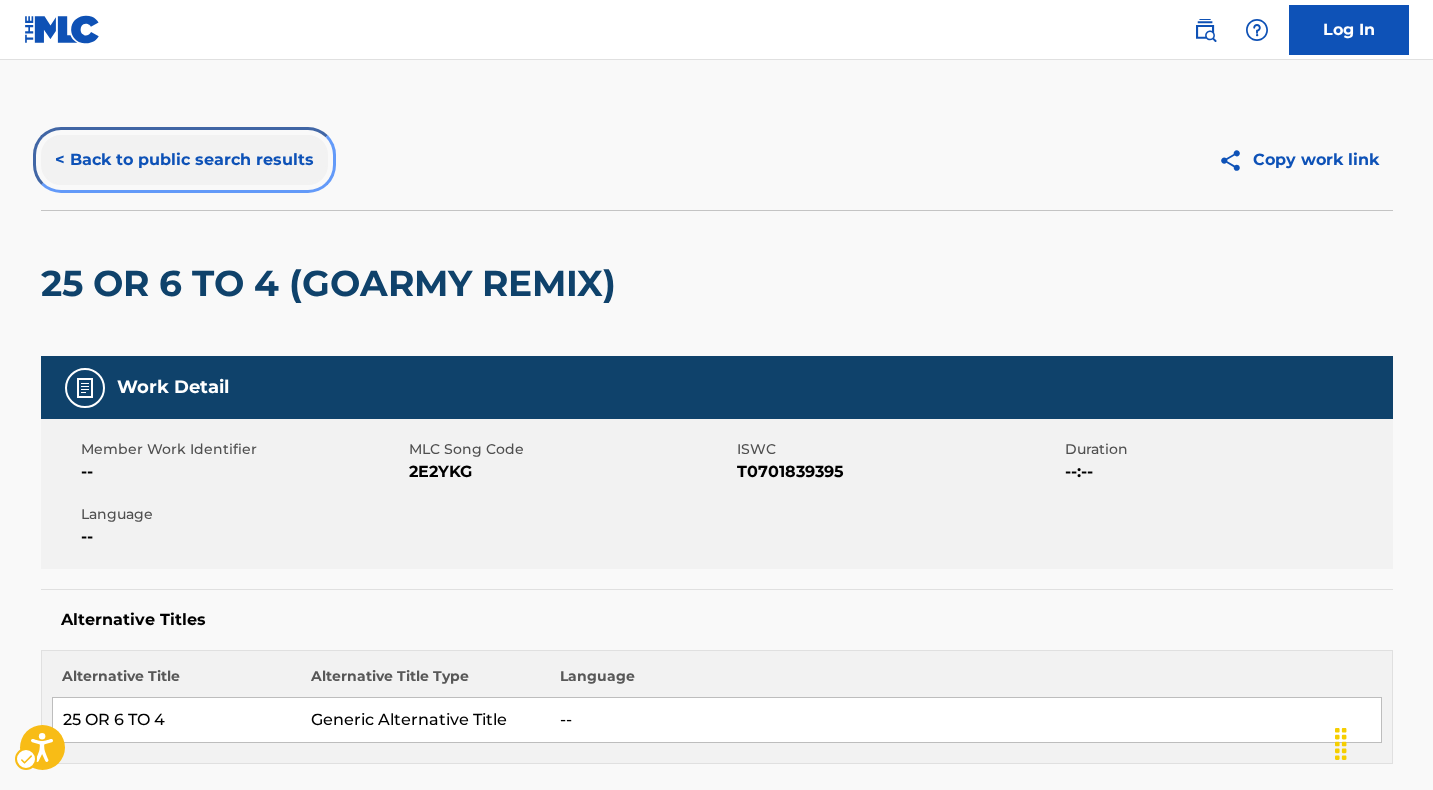 click on "< Back to public search results" at bounding box center [184, 160] 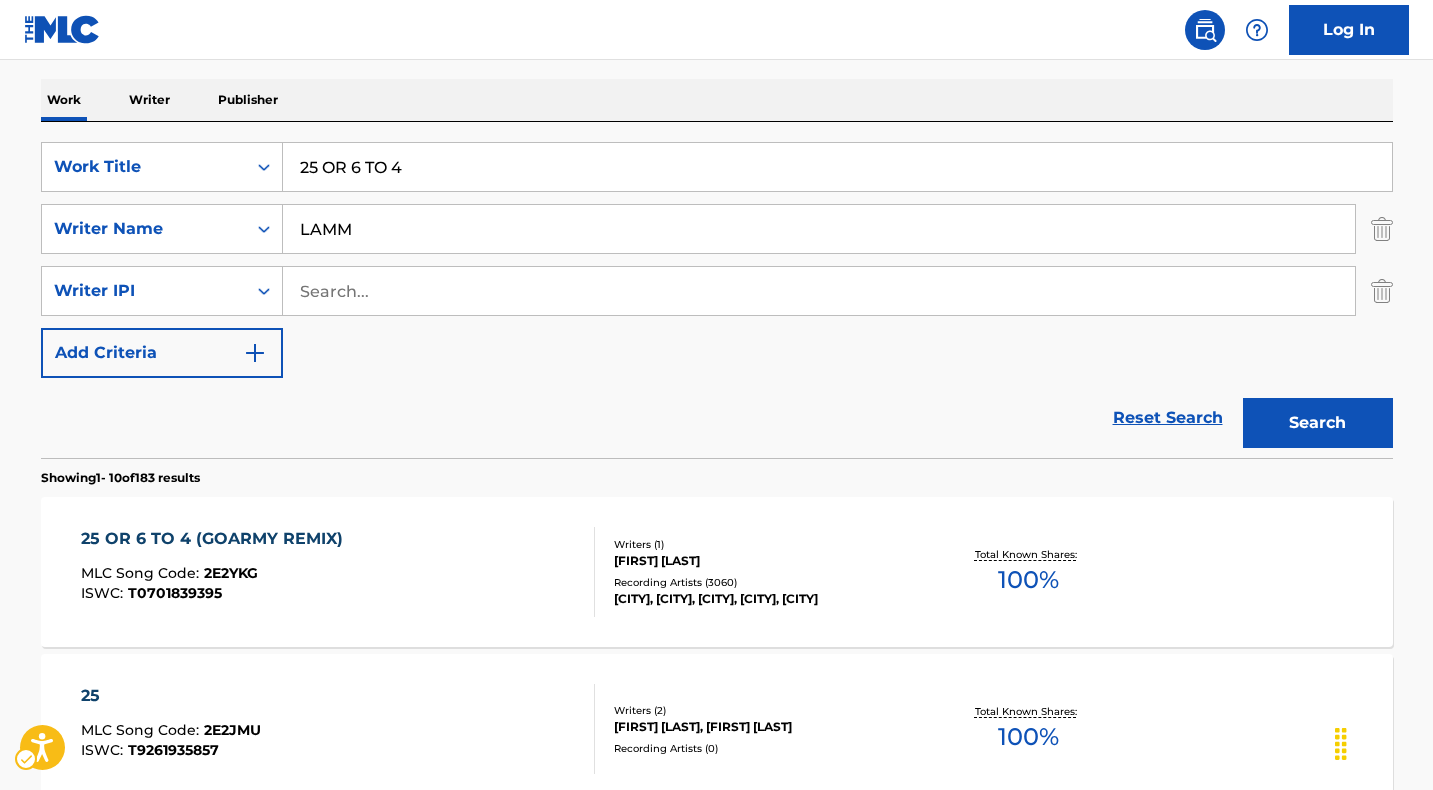 scroll, scrollTop: 294, scrollLeft: 0, axis: vertical 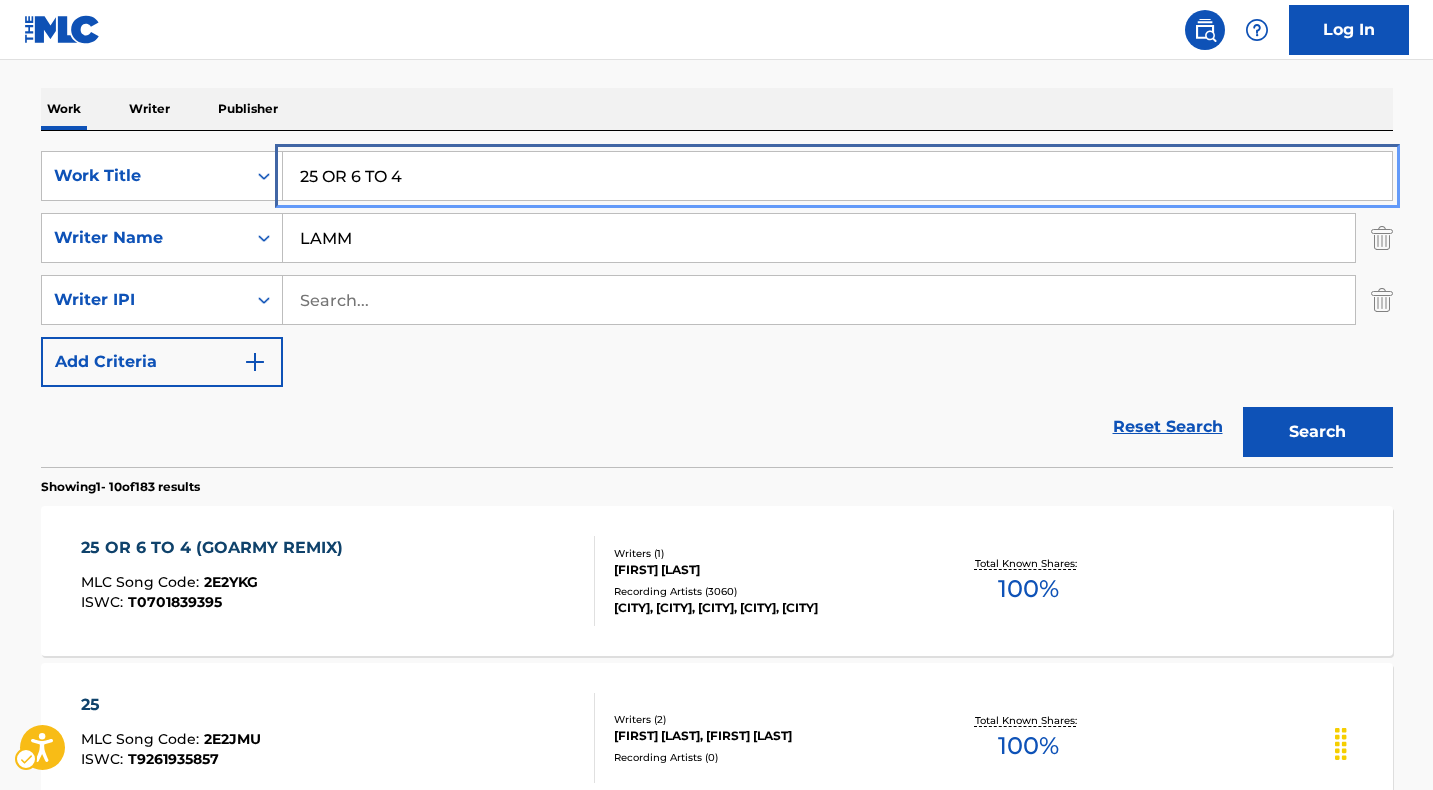 click on "25 OR 6 TO 4" at bounding box center (837, 176) 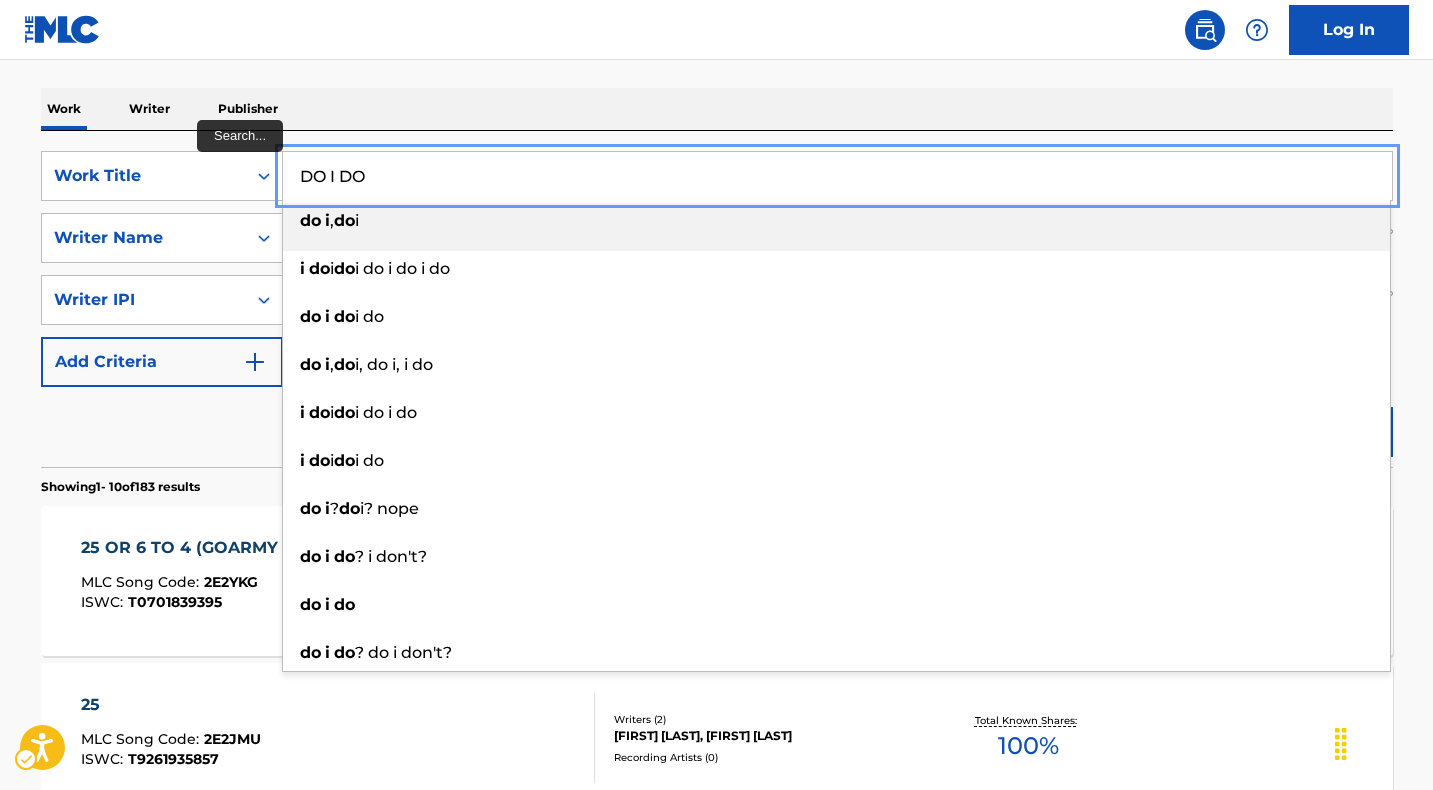 type on "DO I DO" 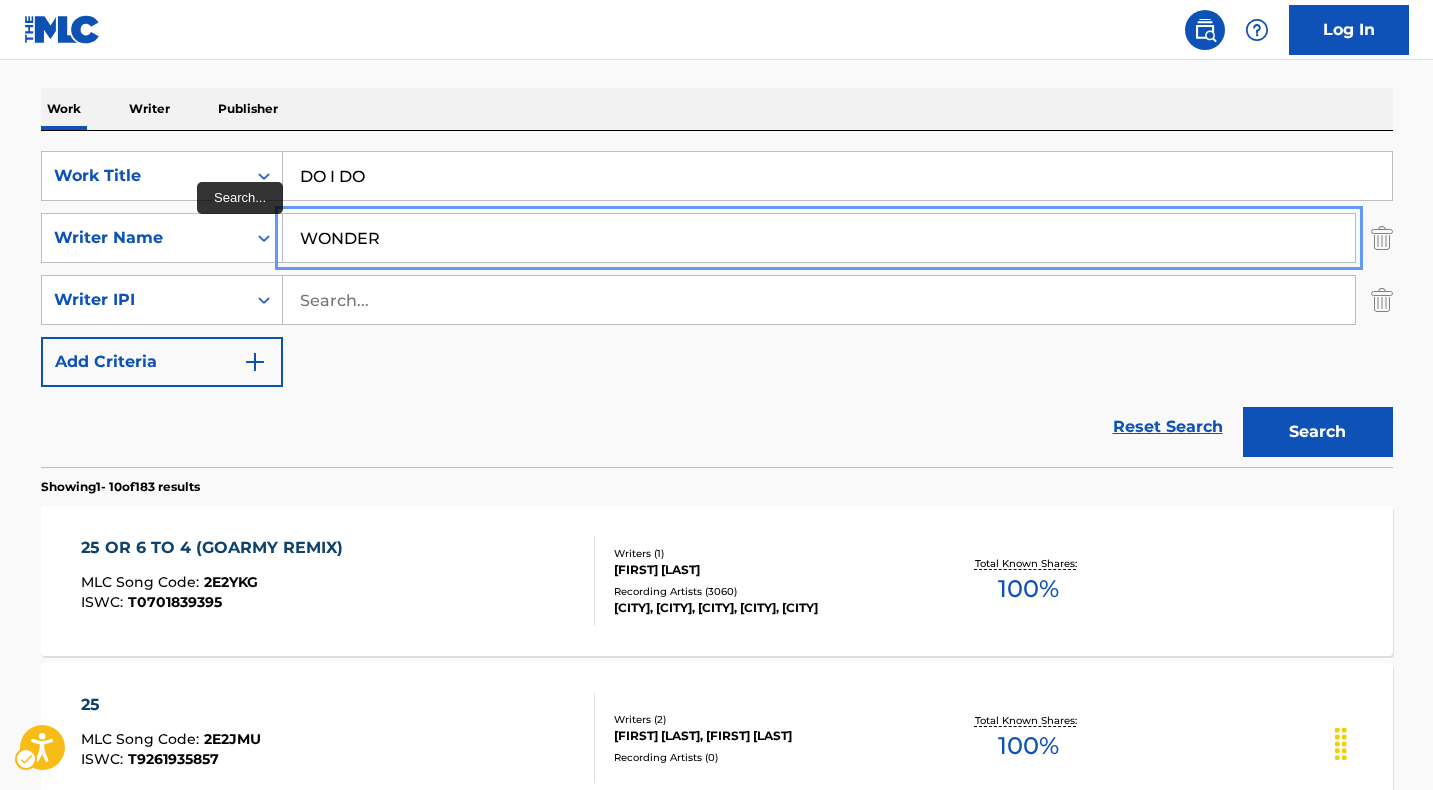 type on "WONDER" 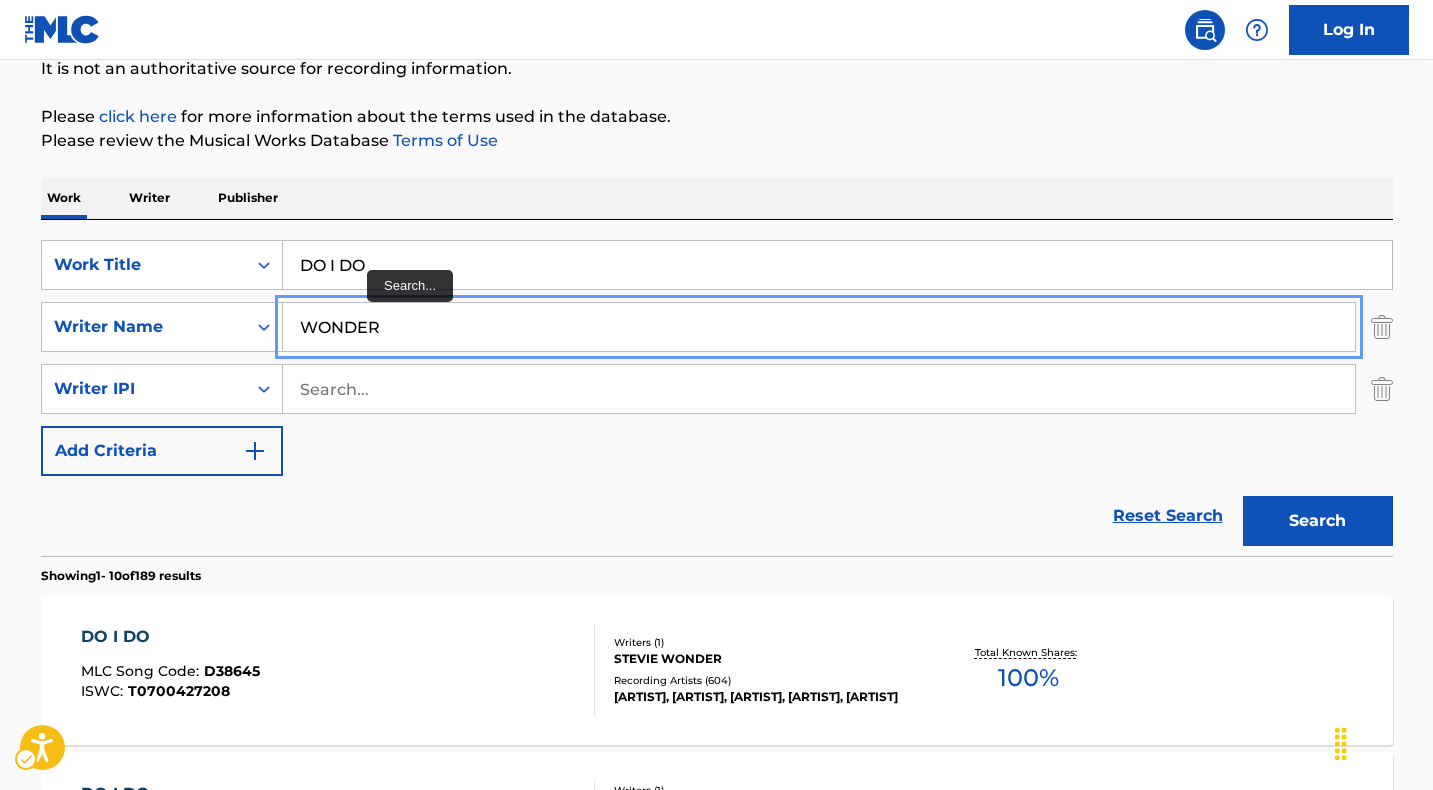 scroll, scrollTop: 294, scrollLeft: 0, axis: vertical 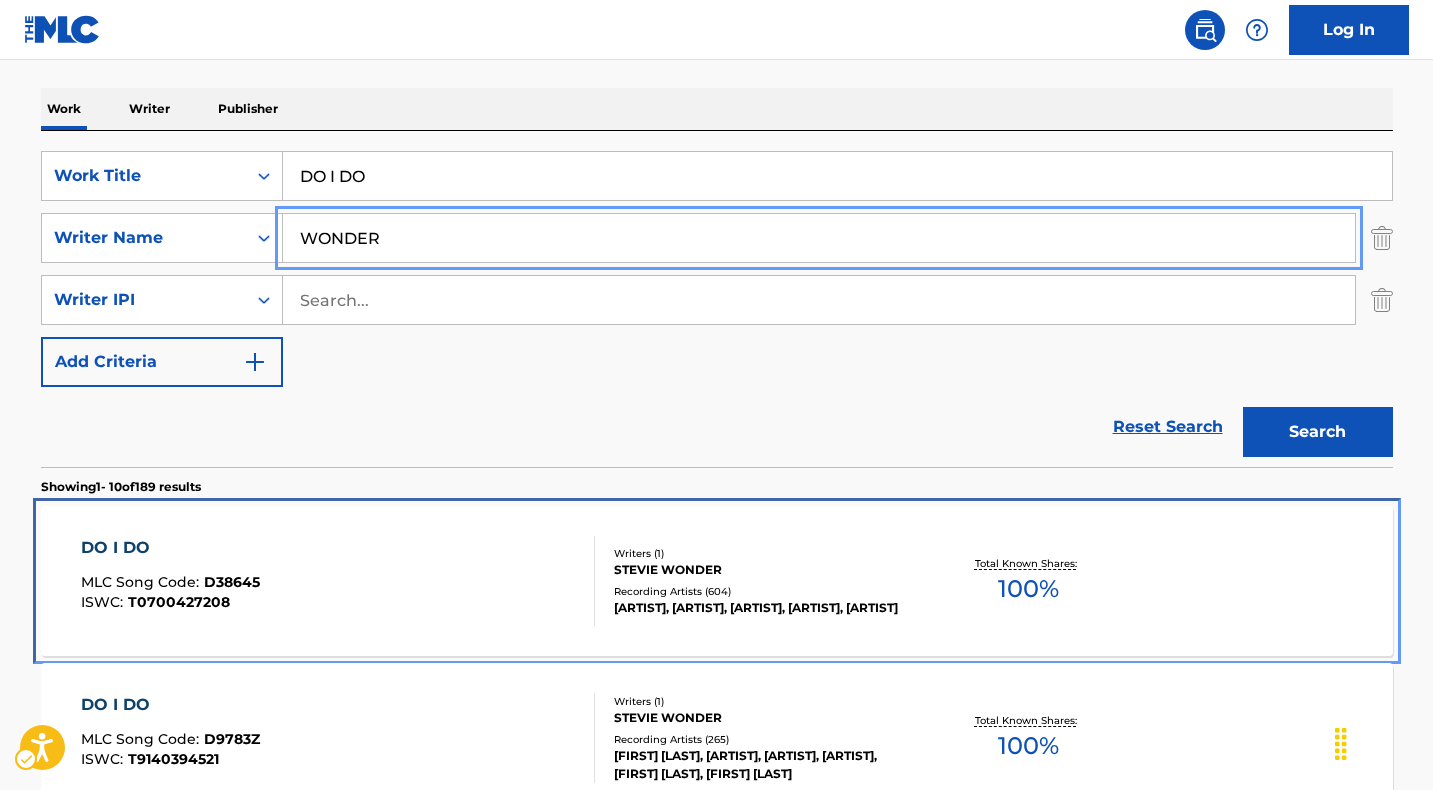 click on "DO I DO" at bounding box center (170, 548) 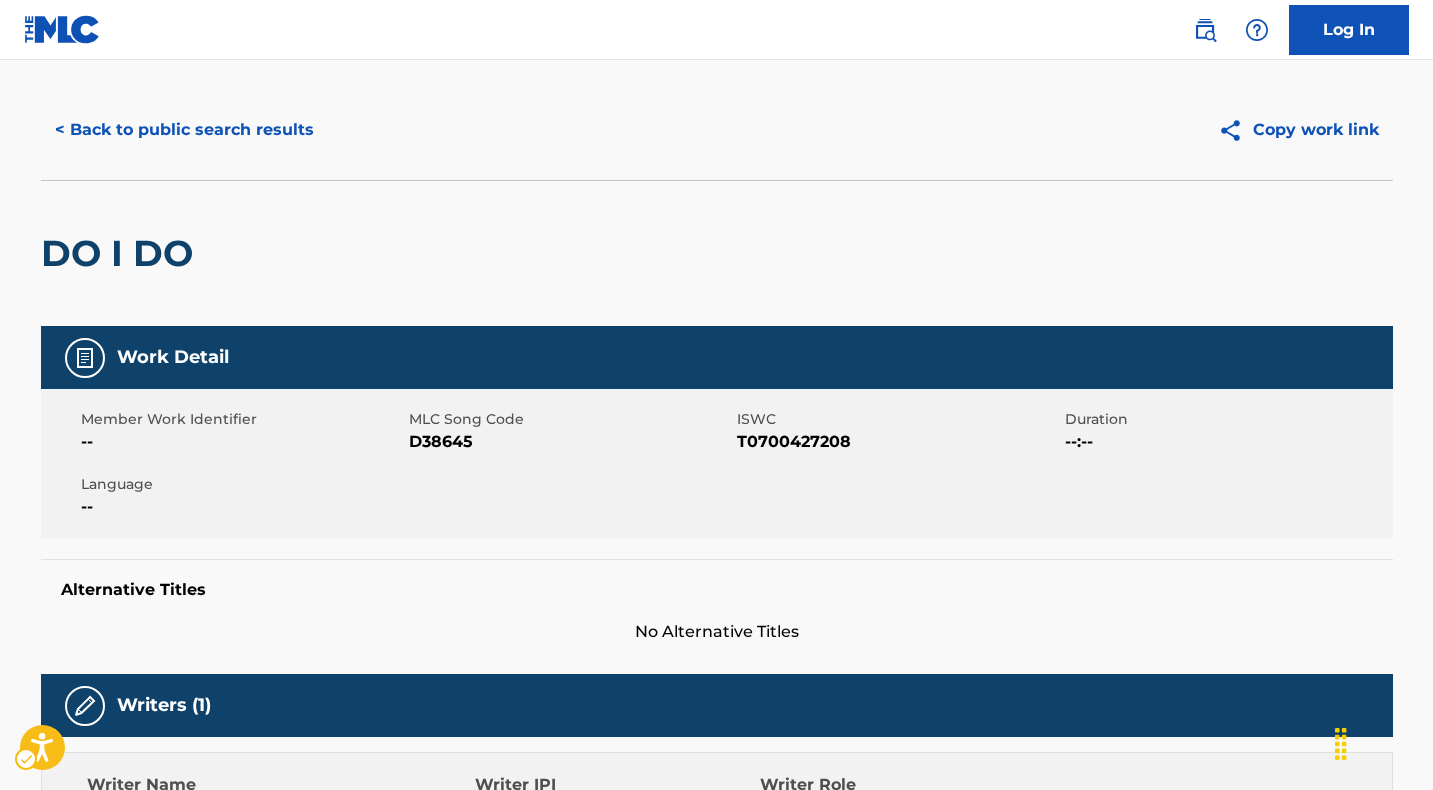 scroll, scrollTop: 0, scrollLeft: 0, axis: both 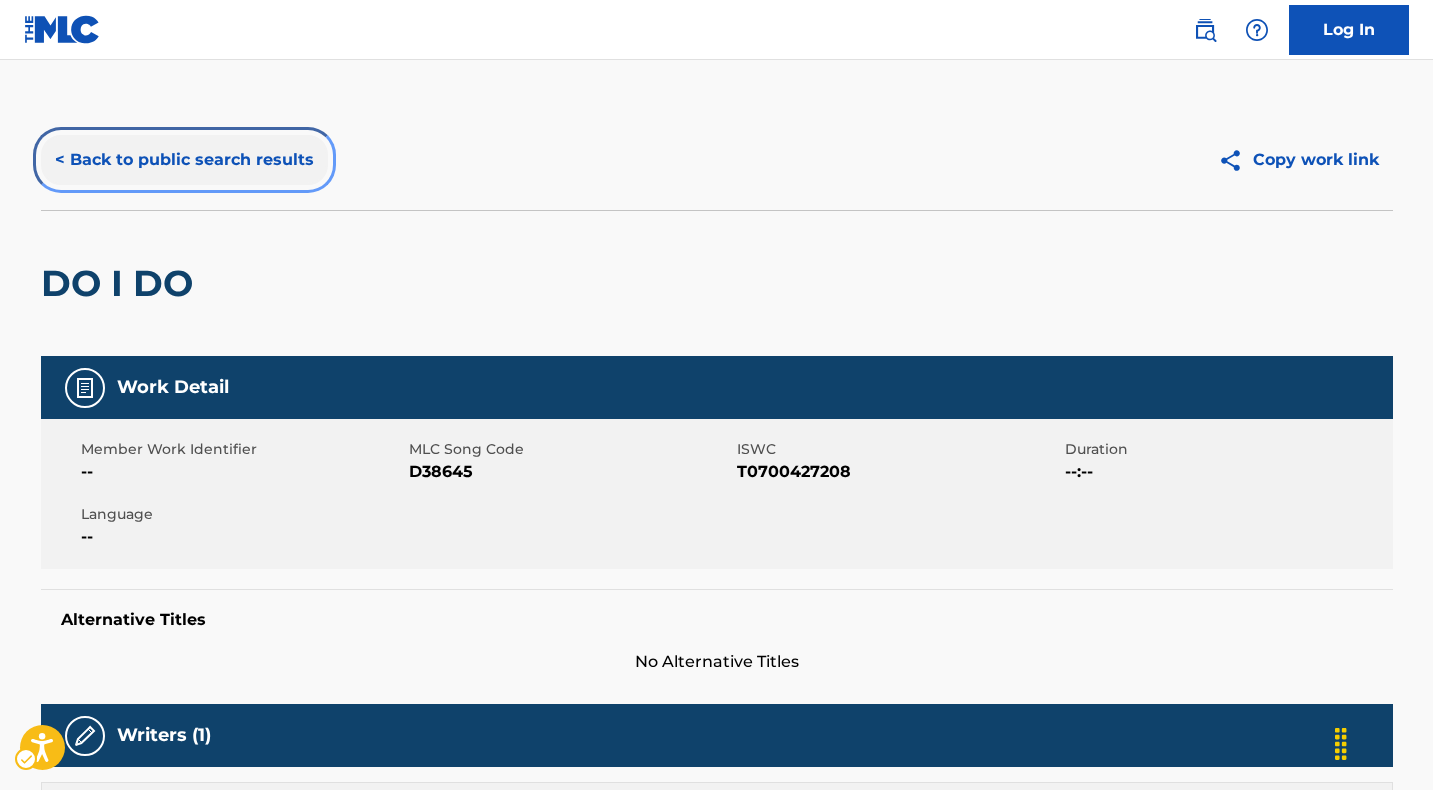 click on "< Back to public search results" at bounding box center (184, 160) 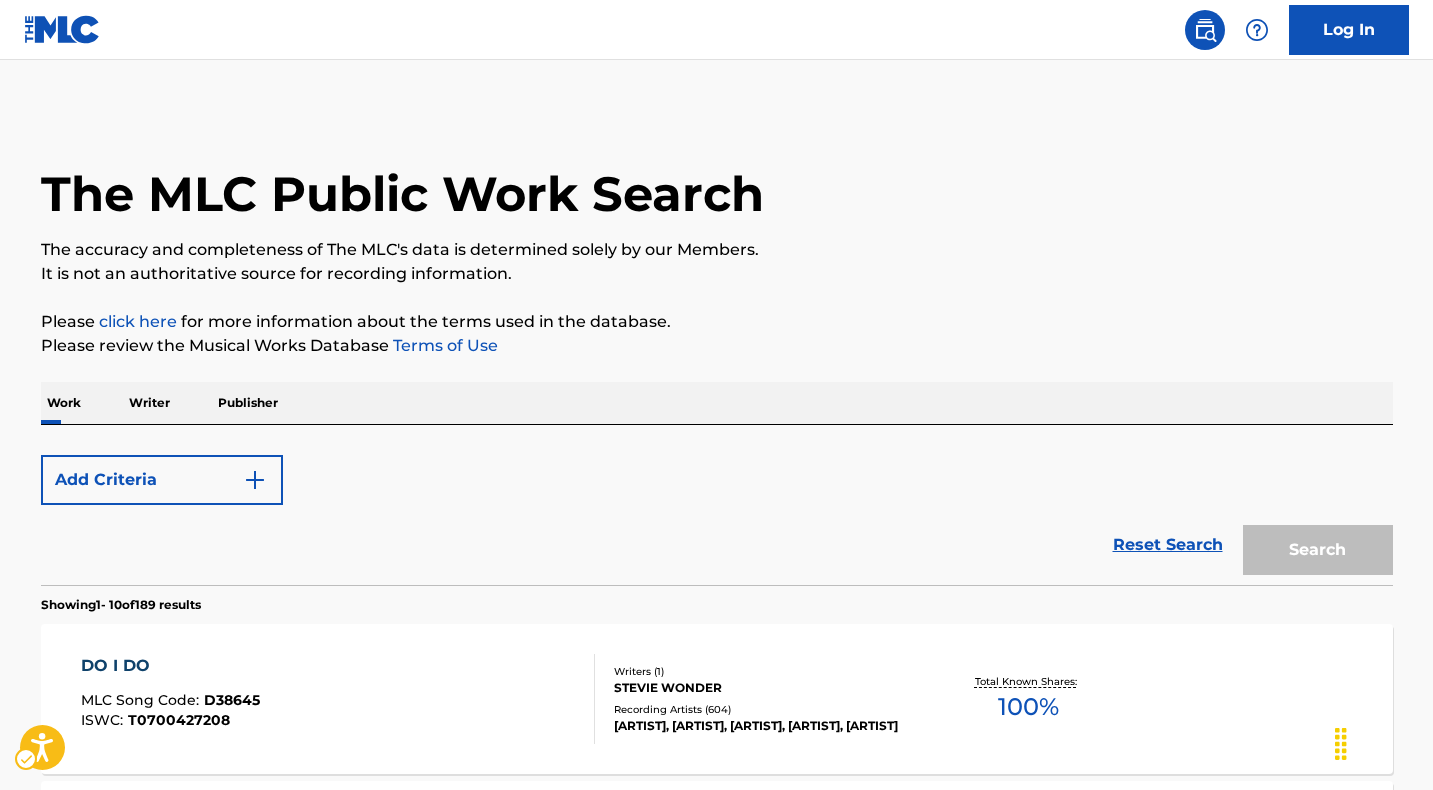 scroll, scrollTop: 294, scrollLeft: 0, axis: vertical 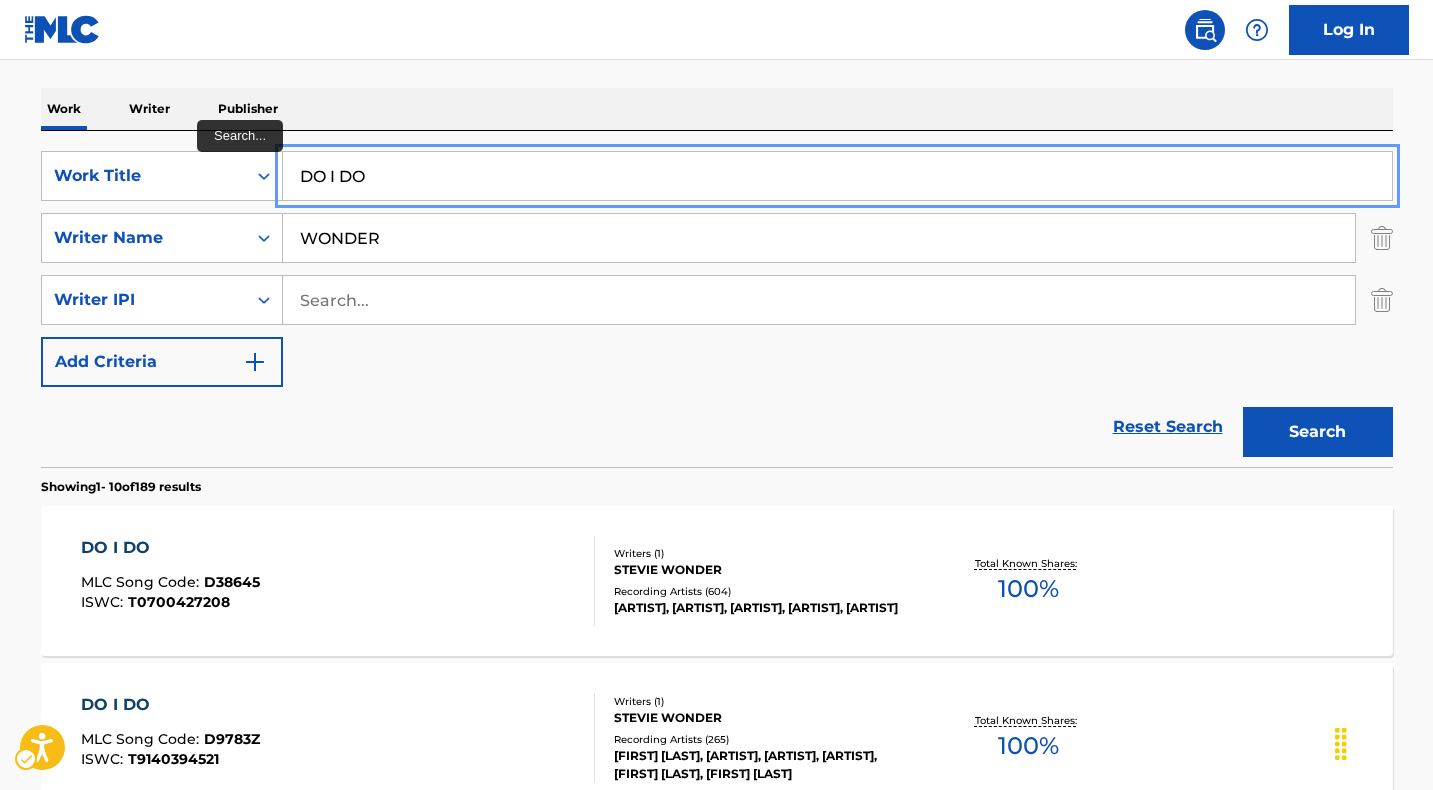 click on "DO I DO" at bounding box center [837, 176] 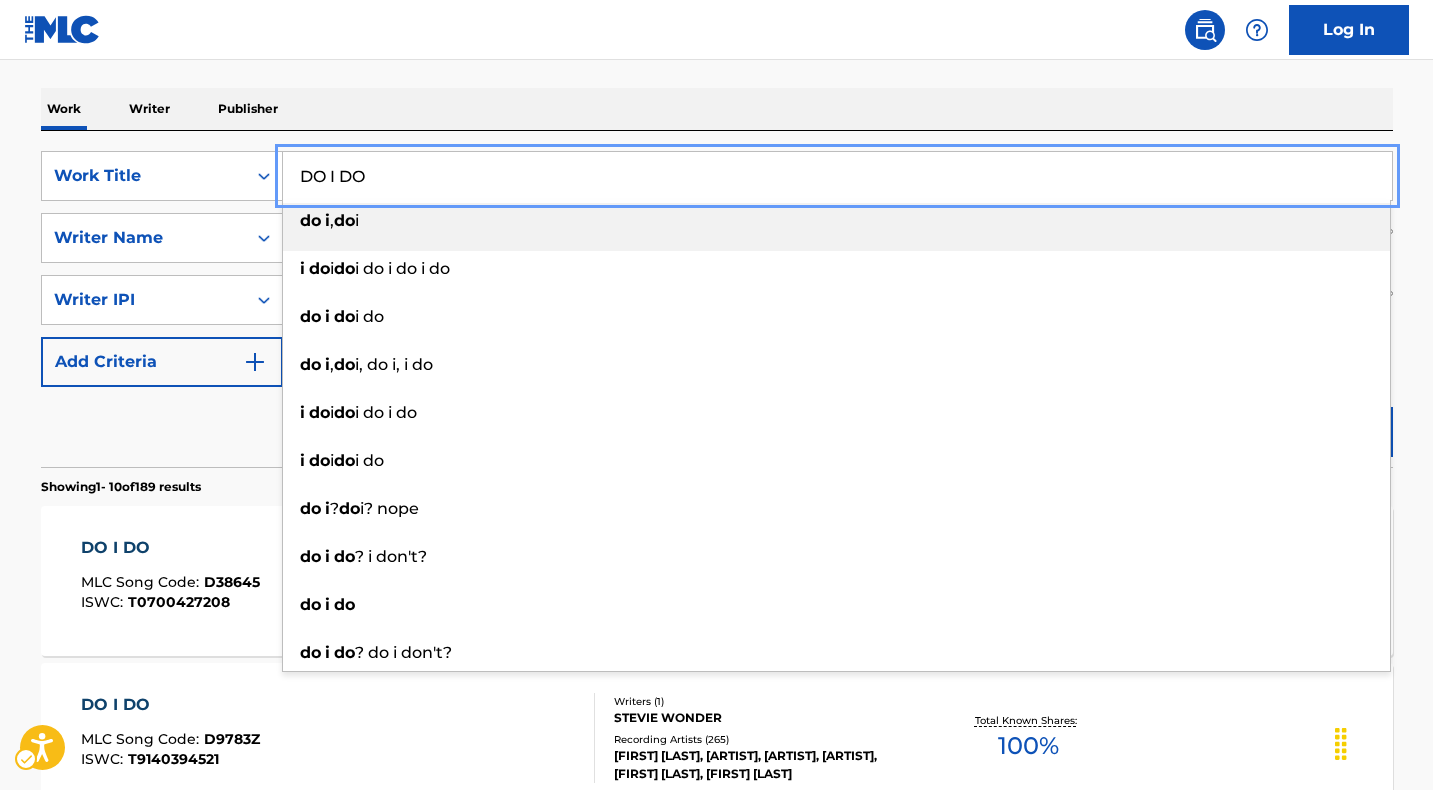 drag, startPoint x: 370, startPoint y: 177, endPoint x: 302, endPoint y: 175, distance: 68.0294 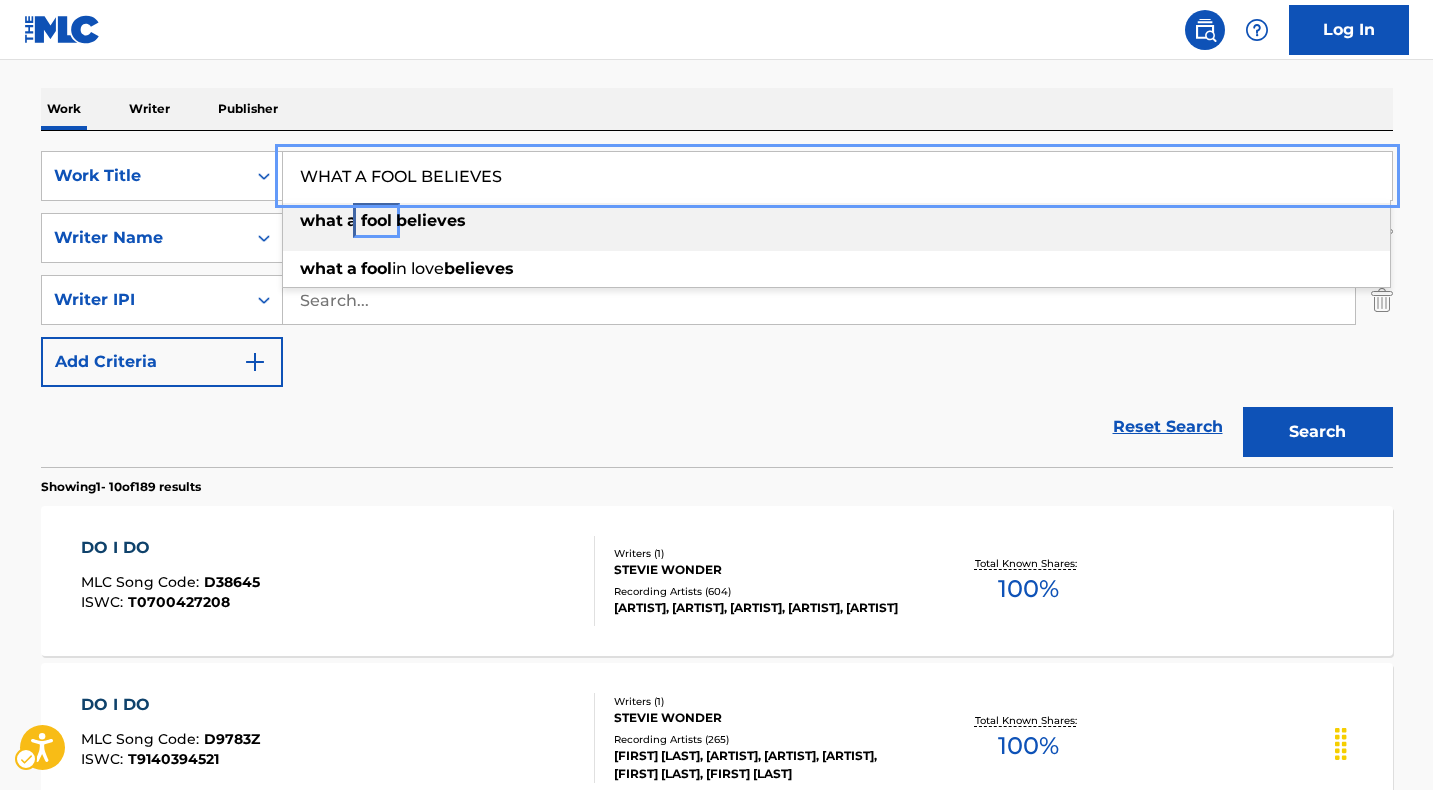 click on "fool" at bounding box center (376, 220) 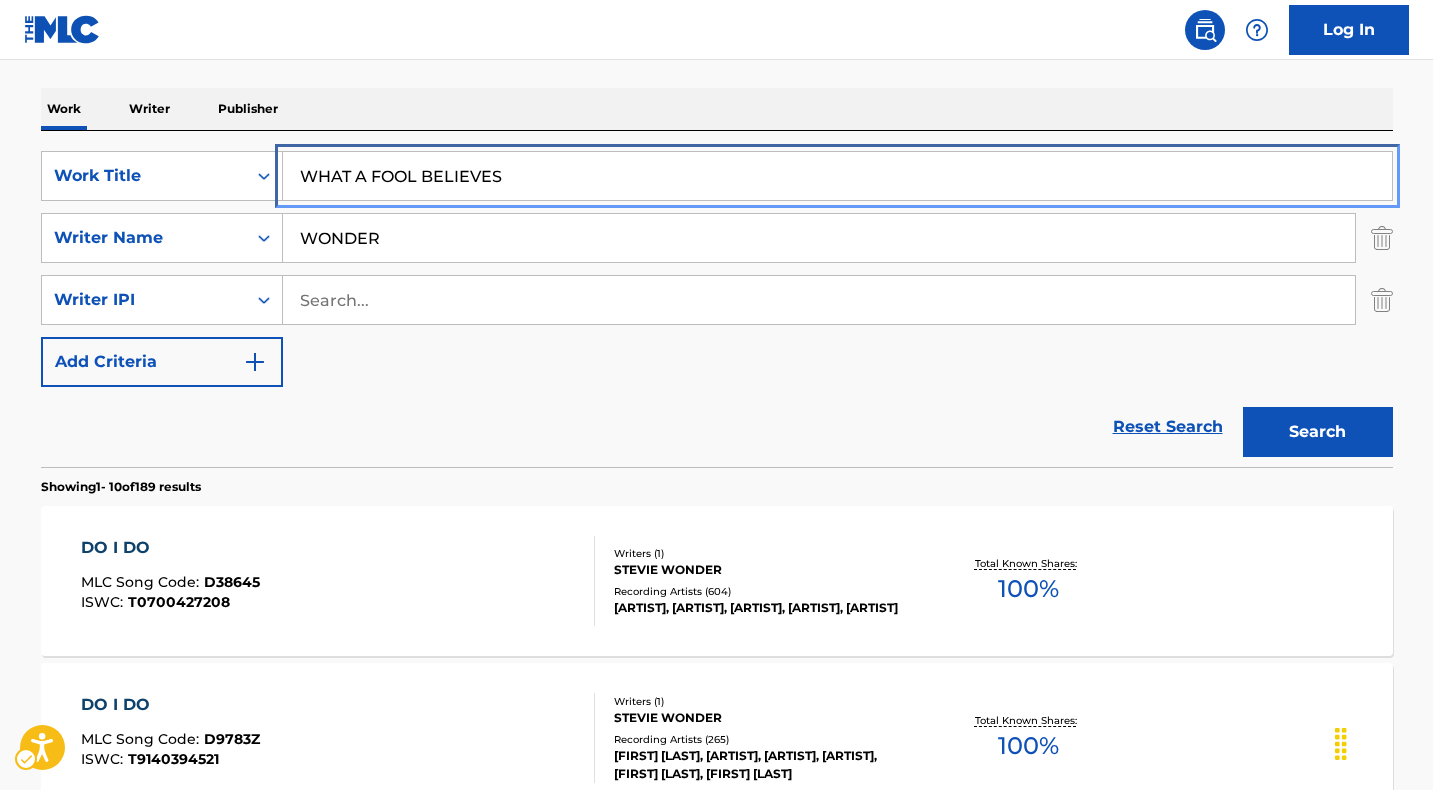 type on "what a fool believes" 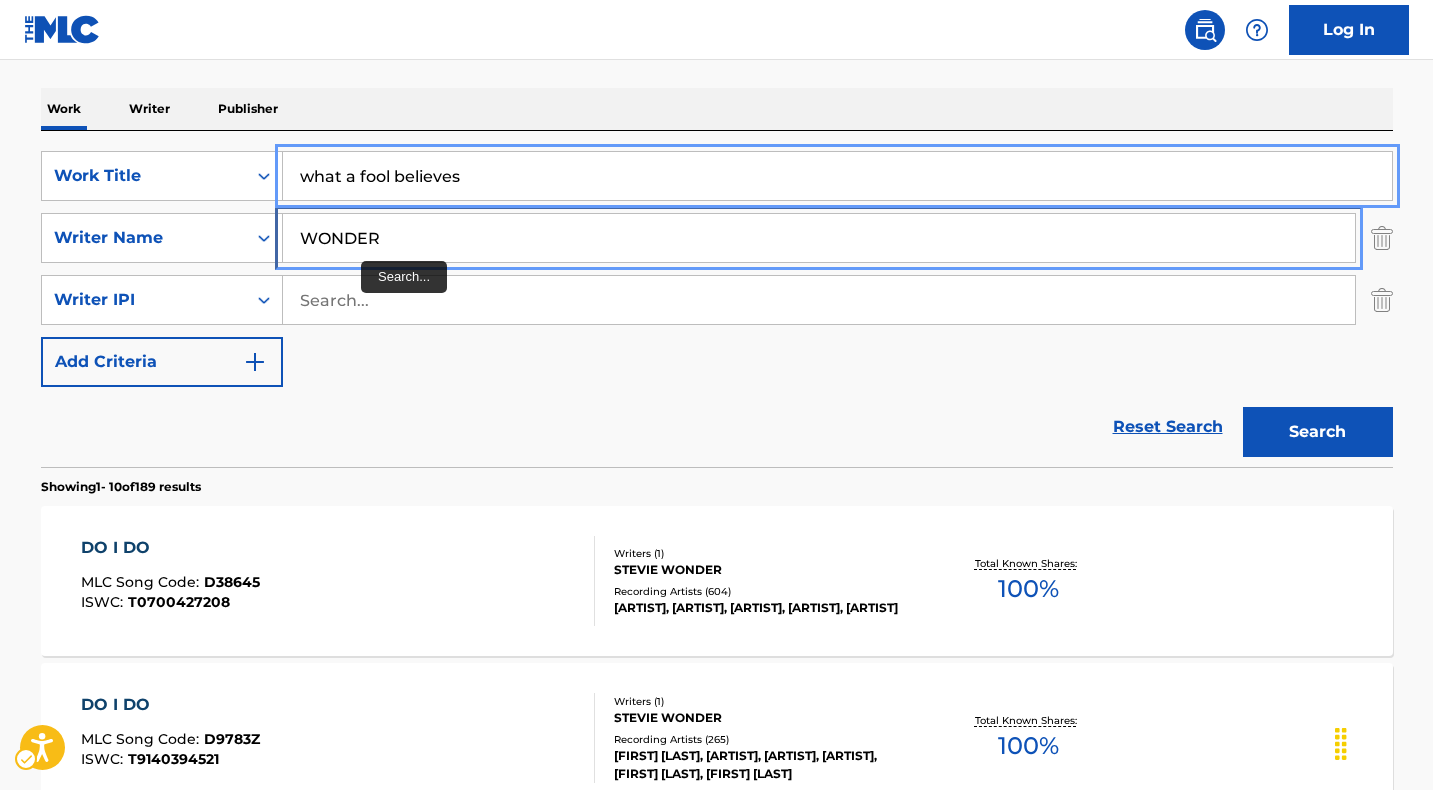 click on "WONDER" at bounding box center [819, 238] 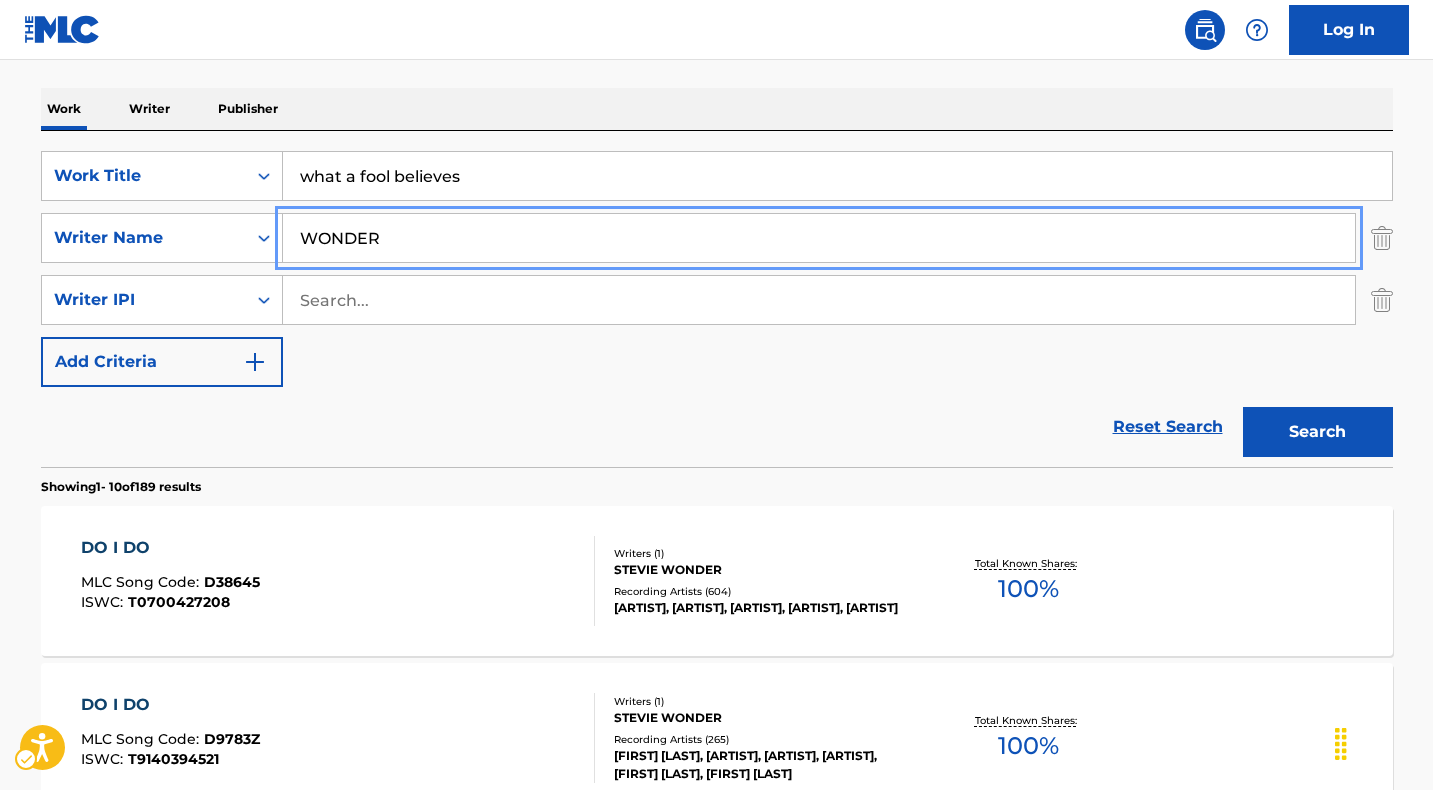 click on "WONDER" at bounding box center (819, 238) 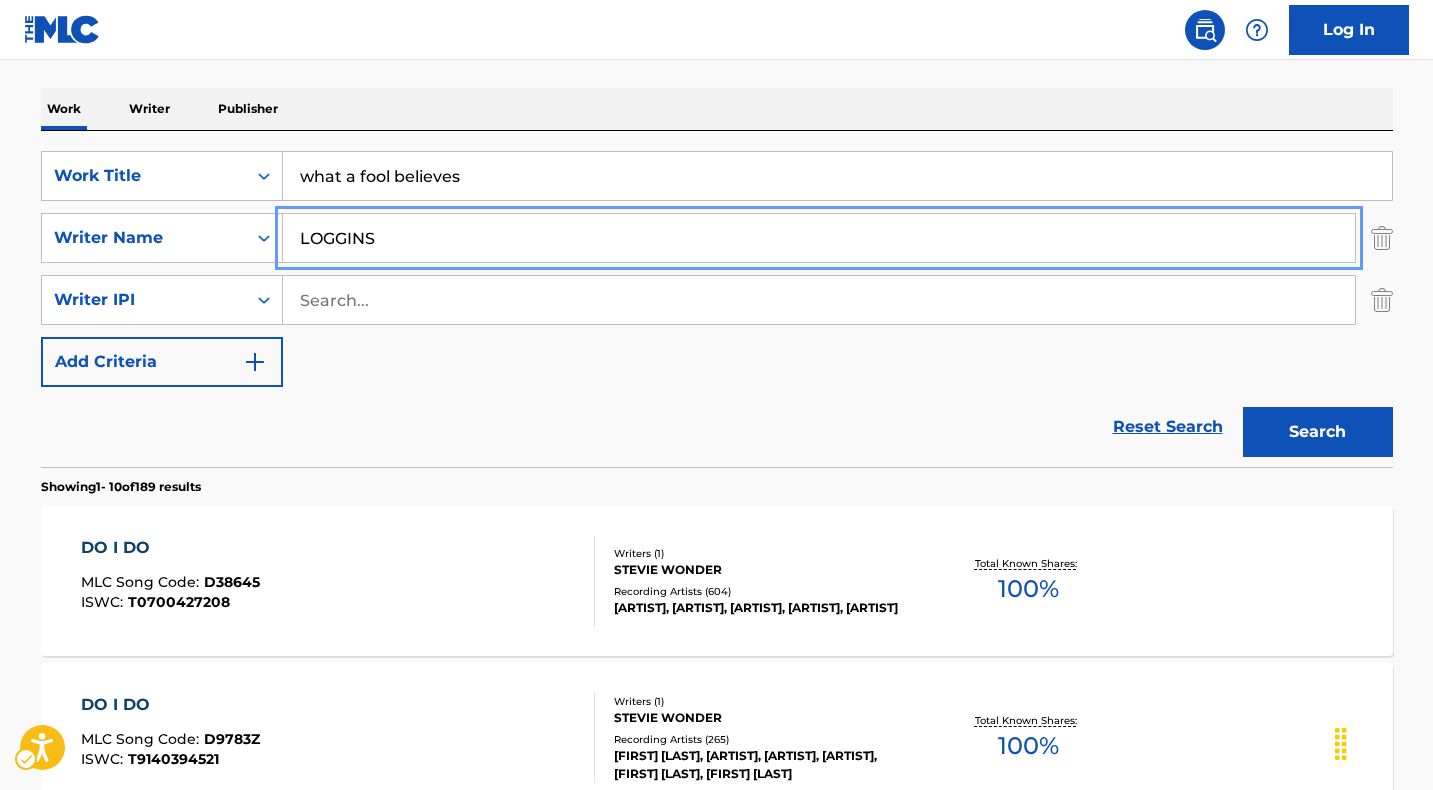 type on "LOGGINS" 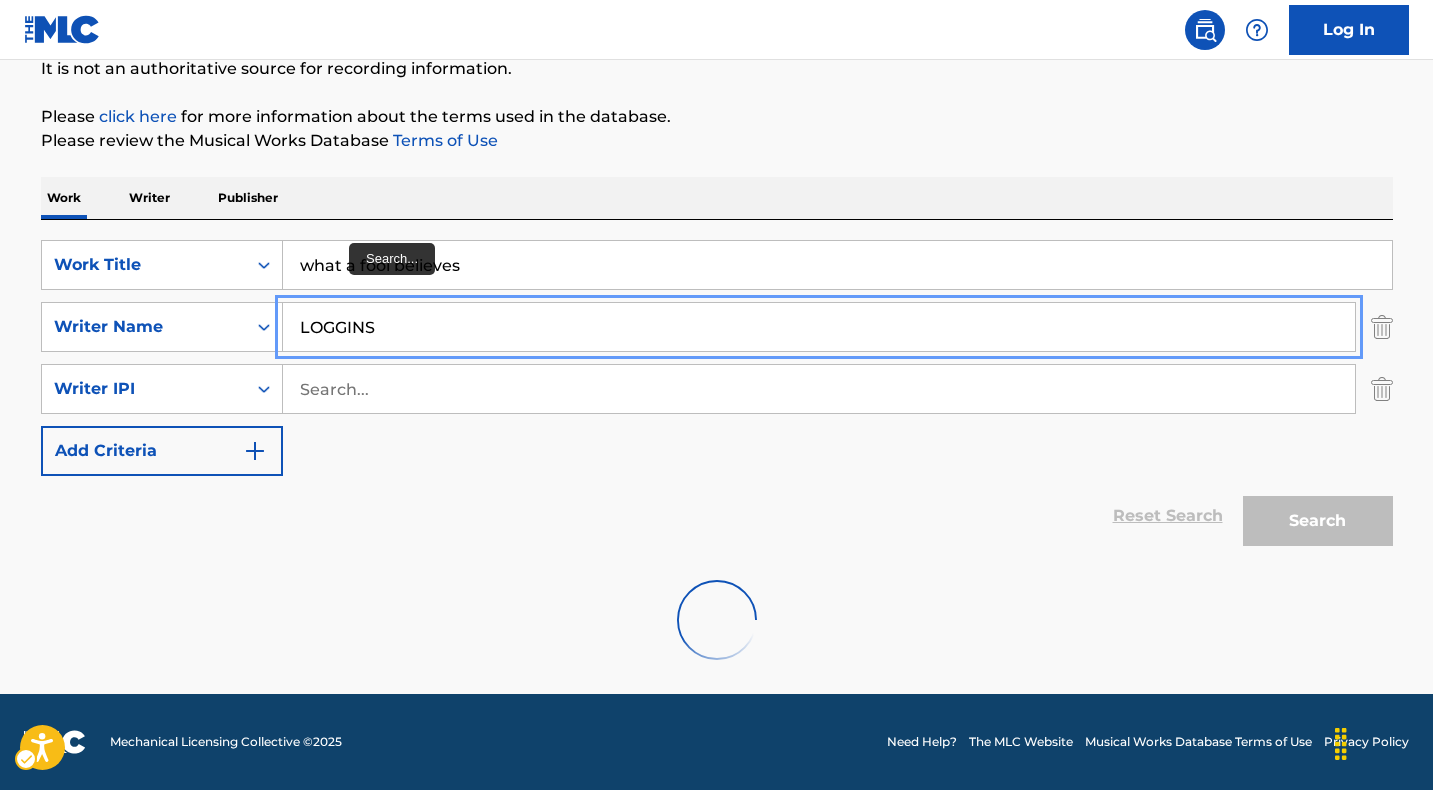 scroll, scrollTop: 294, scrollLeft: 0, axis: vertical 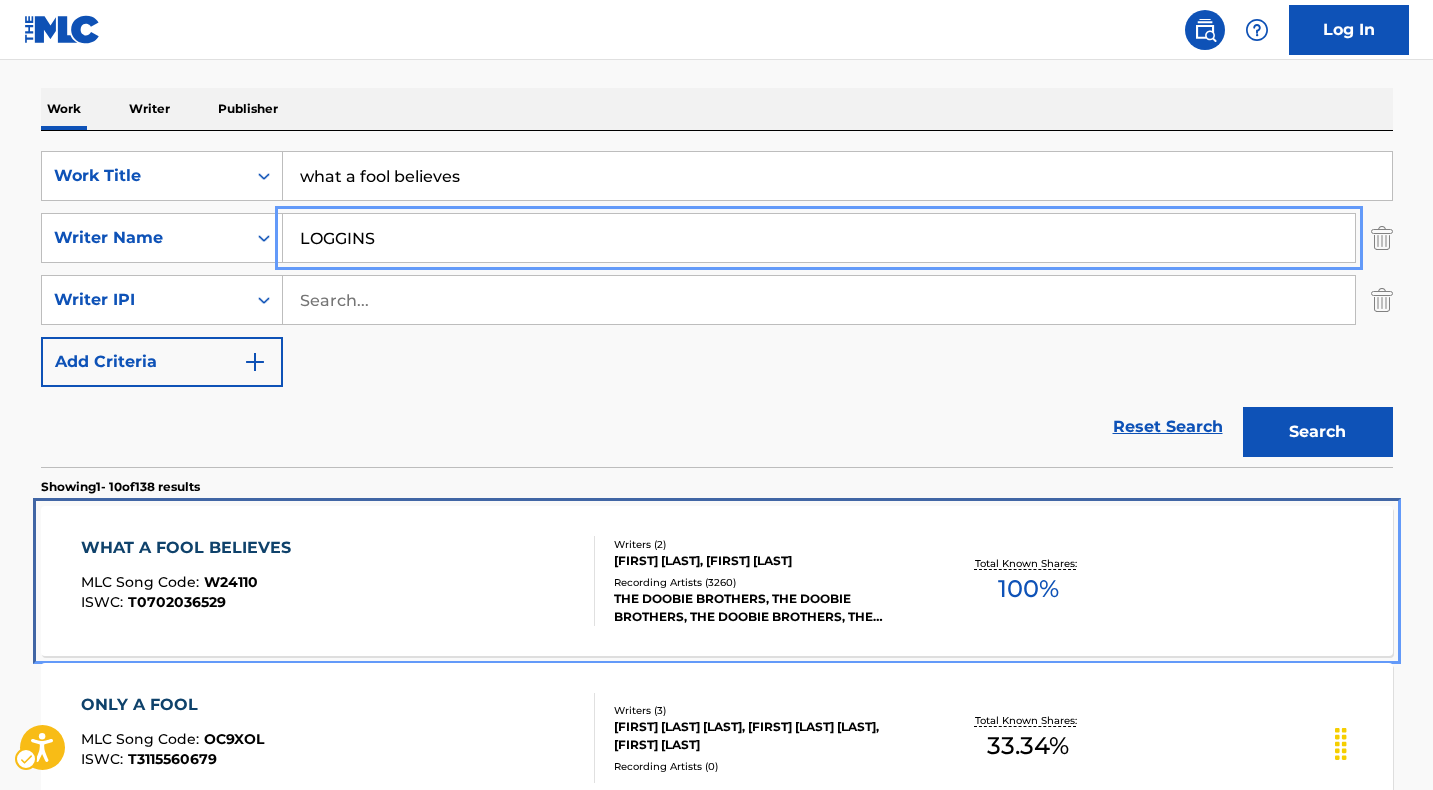 click on "WHAT A FOOL BELIEVES" at bounding box center [191, 548] 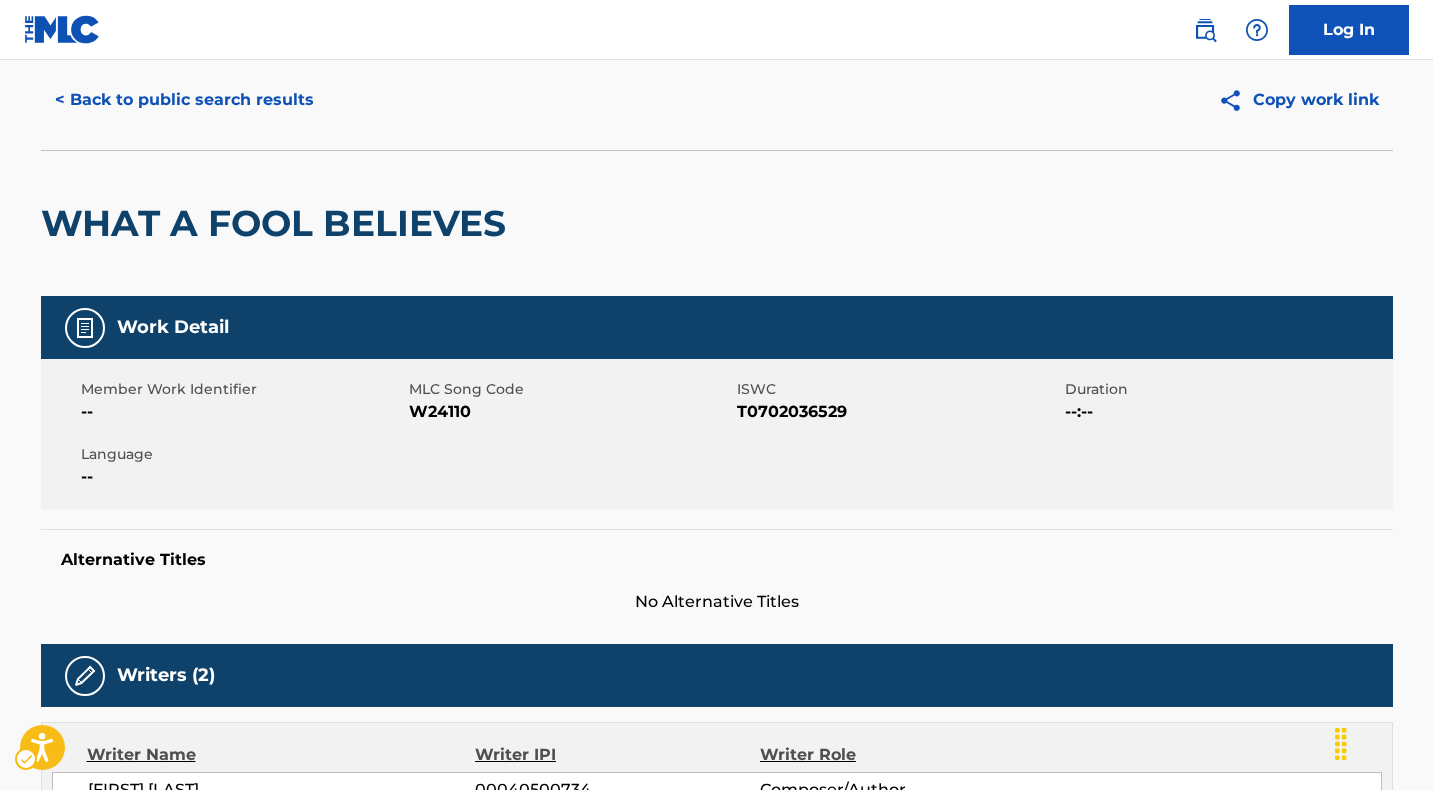 scroll, scrollTop: 0, scrollLeft: 0, axis: both 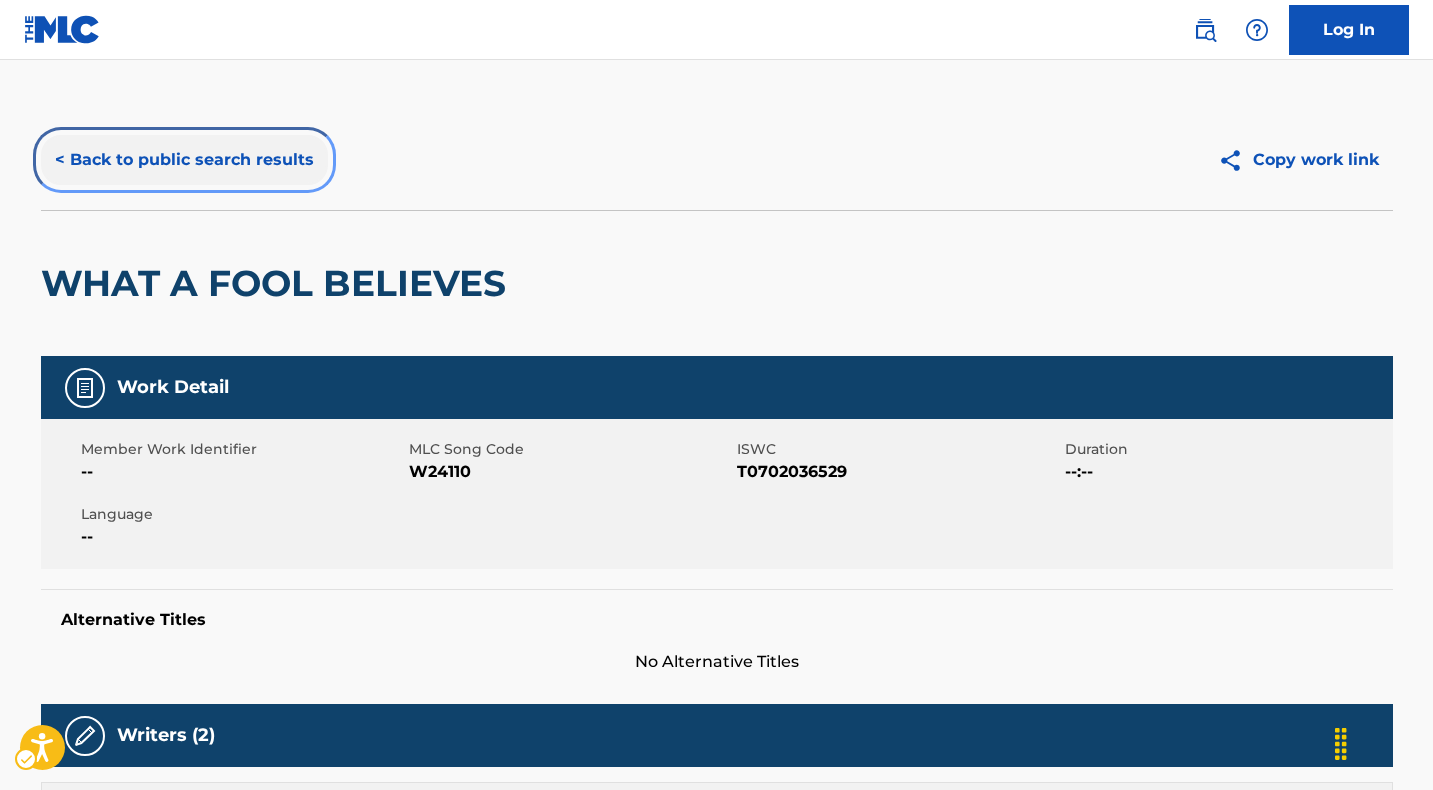 click on "< Back to public search results" at bounding box center [184, 160] 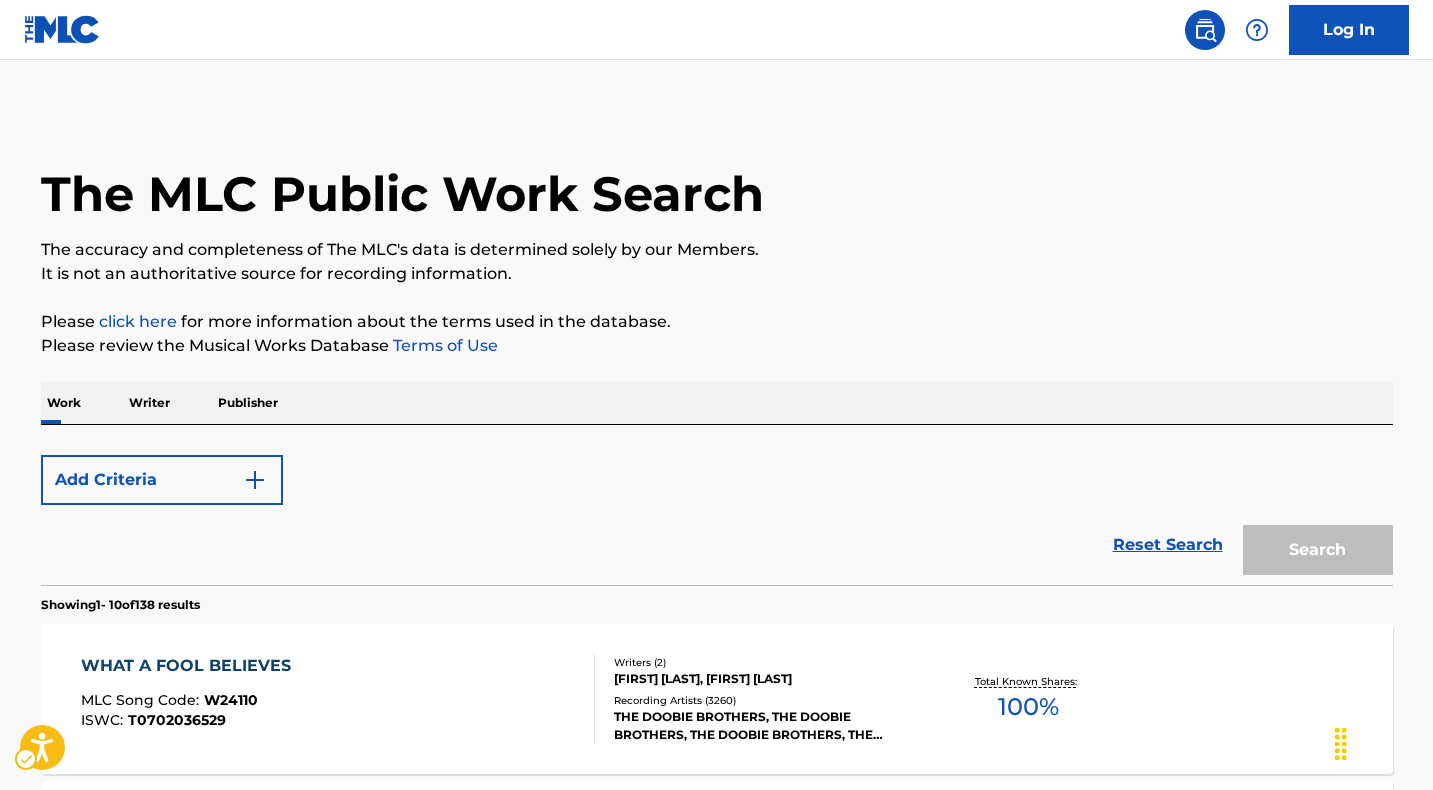 scroll, scrollTop: 294, scrollLeft: 0, axis: vertical 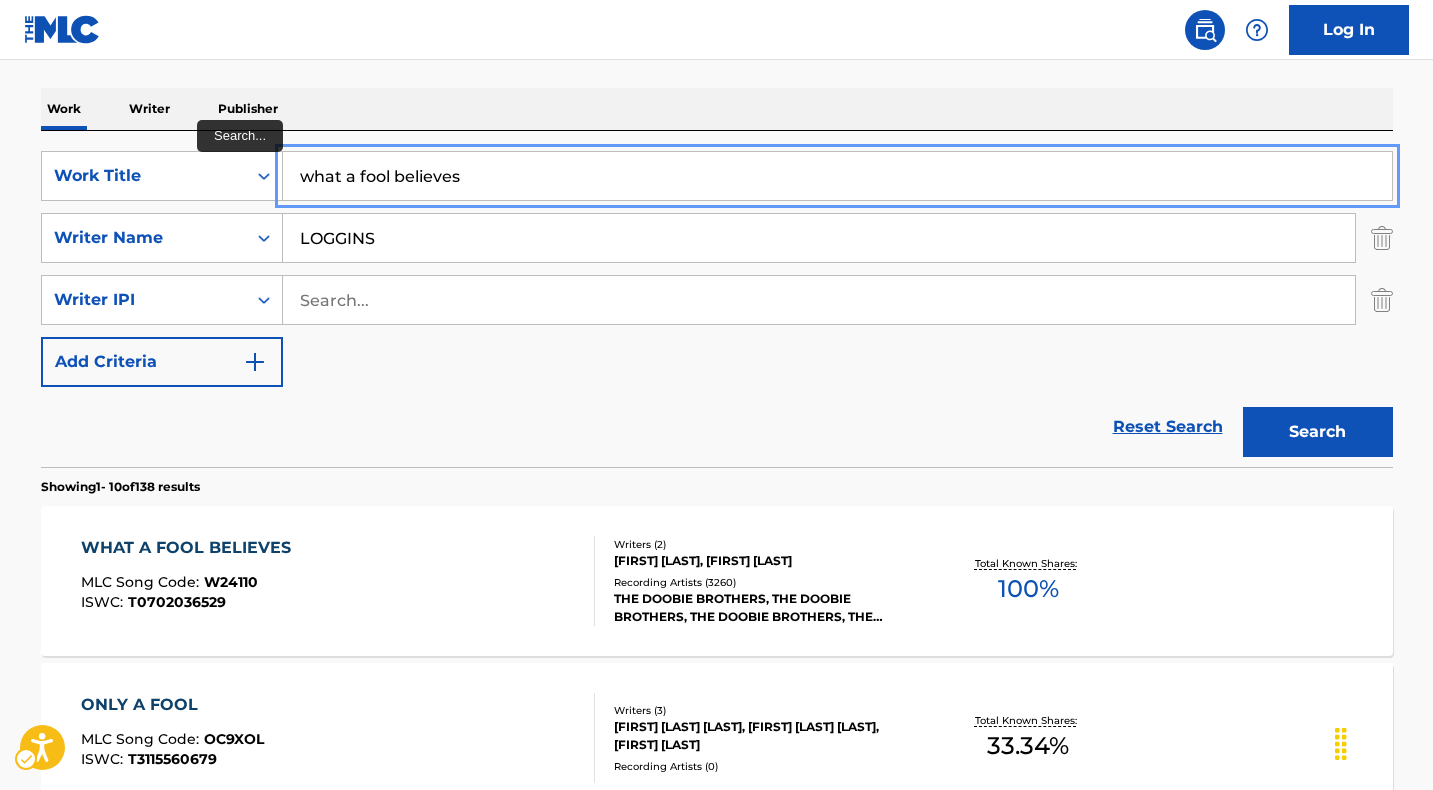 click on "what a fool believes" at bounding box center (837, 176) 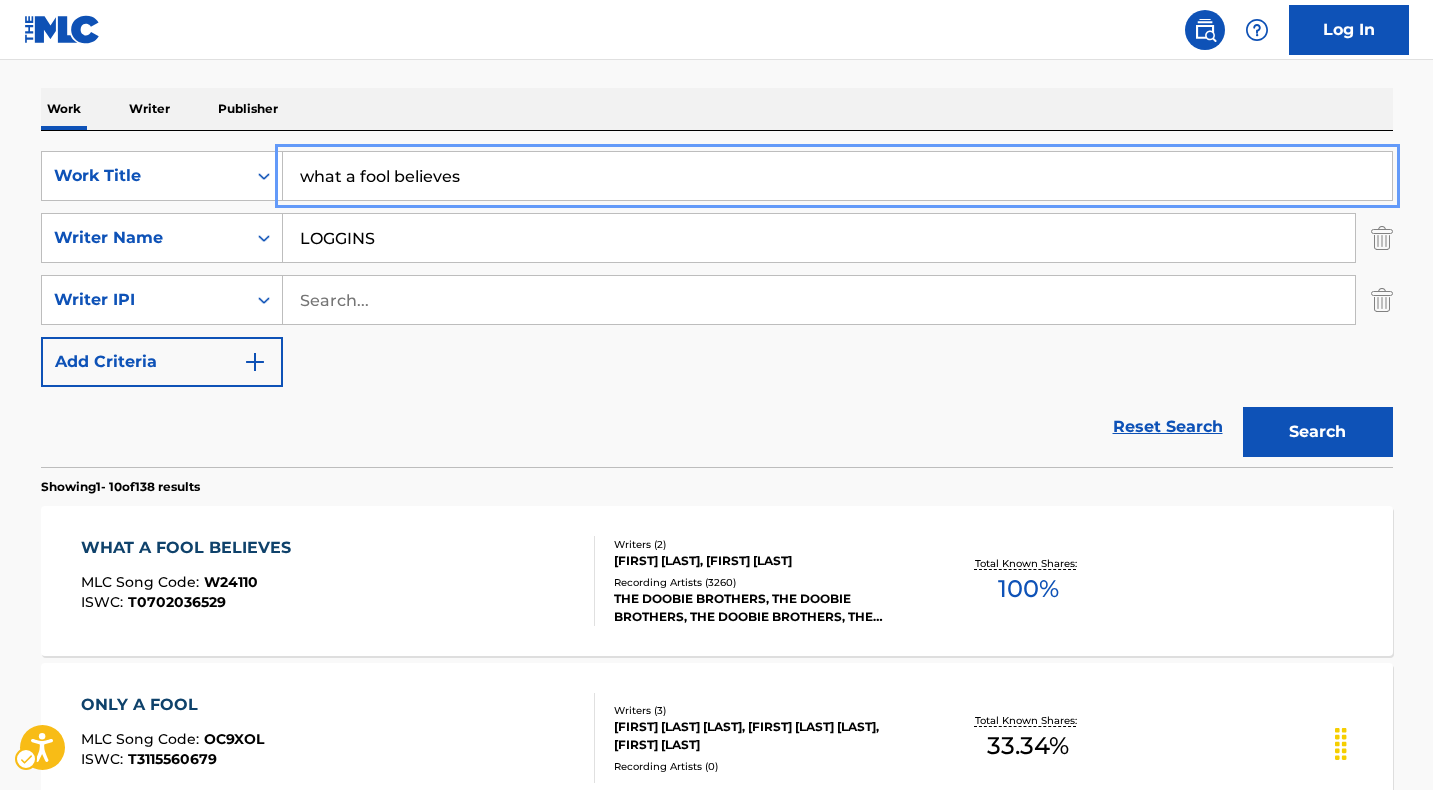 click on "what a fool believes" at bounding box center (837, 176) 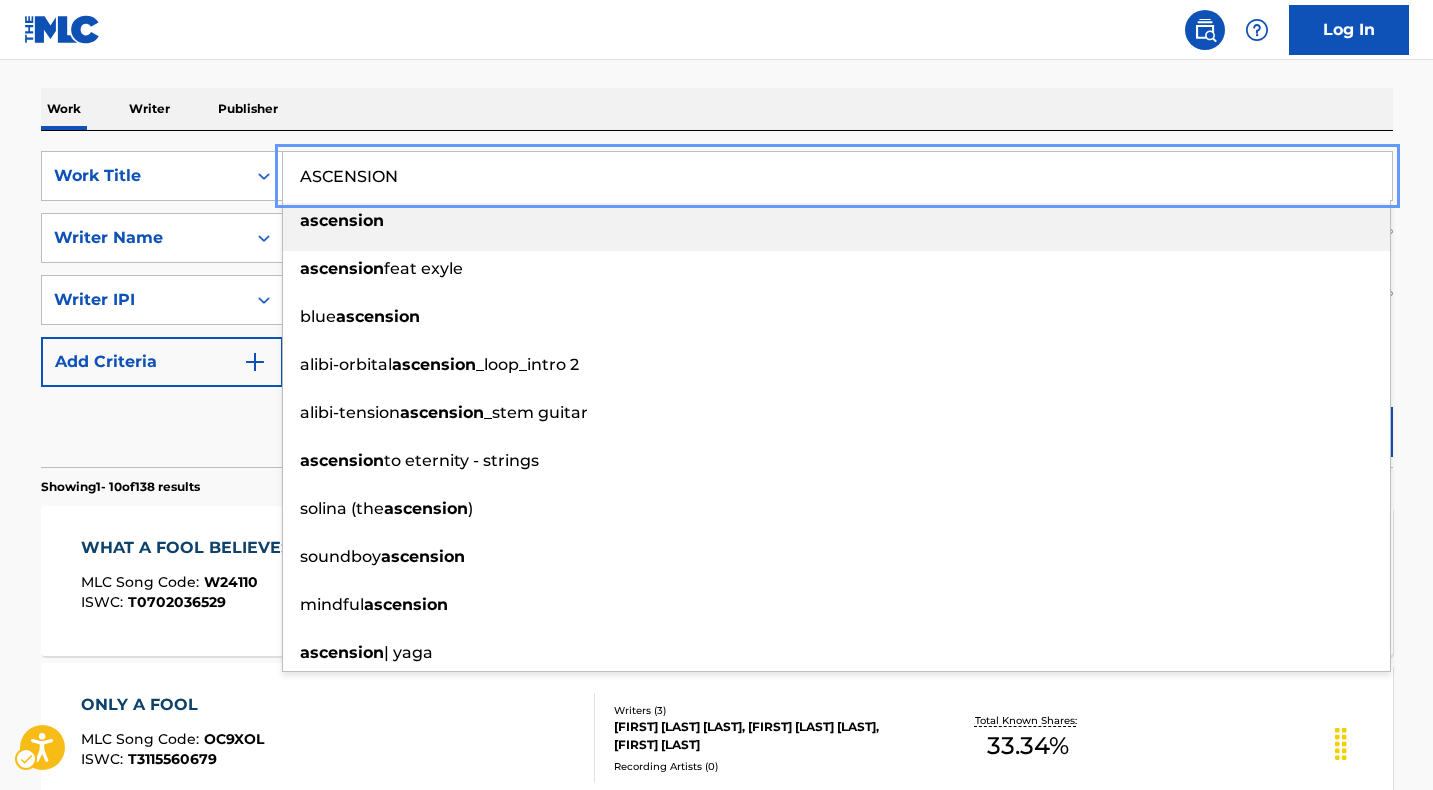 type on "ASCENSION" 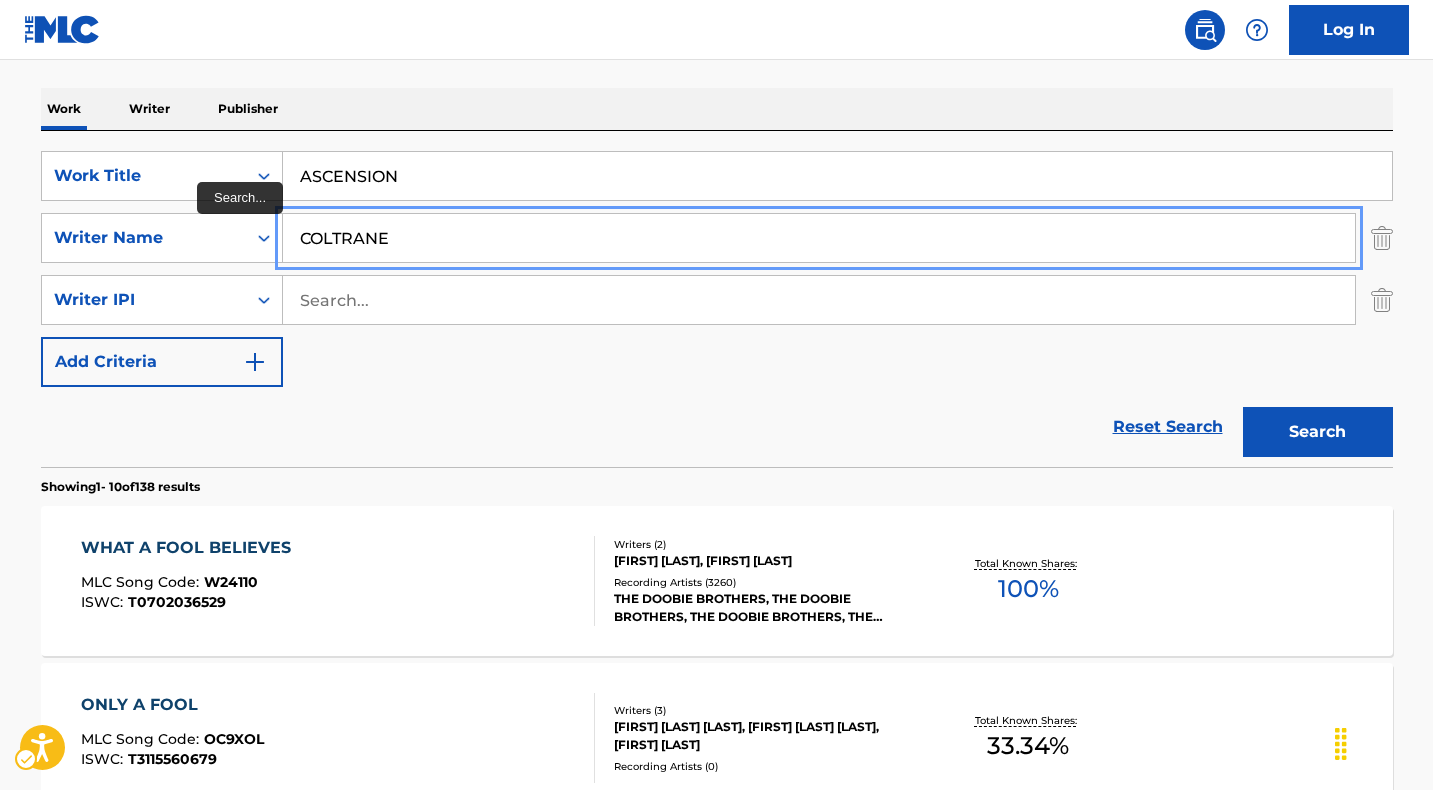 type on "COLTRANE" 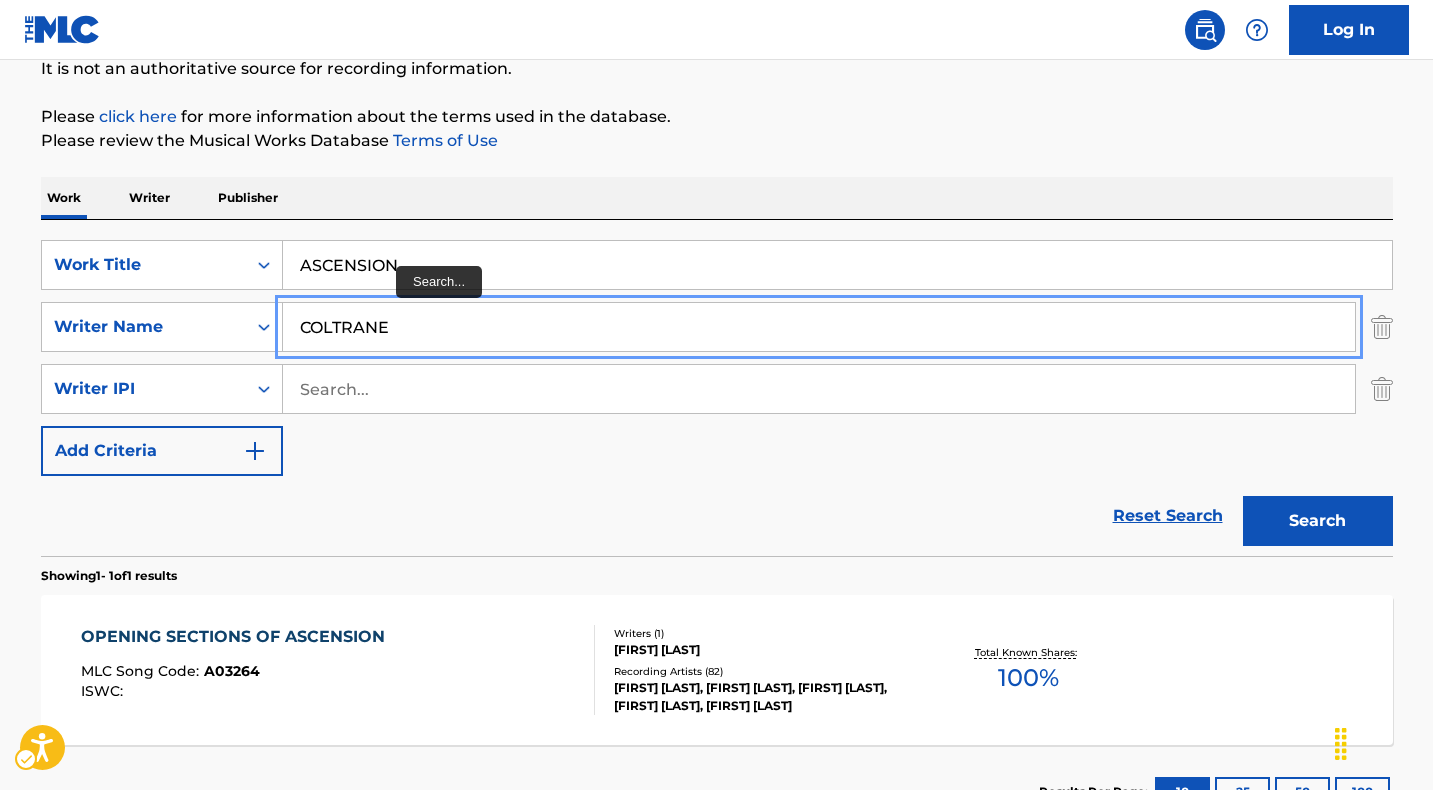 scroll, scrollTop: 294, scrollLeft: 0, axis: vertical 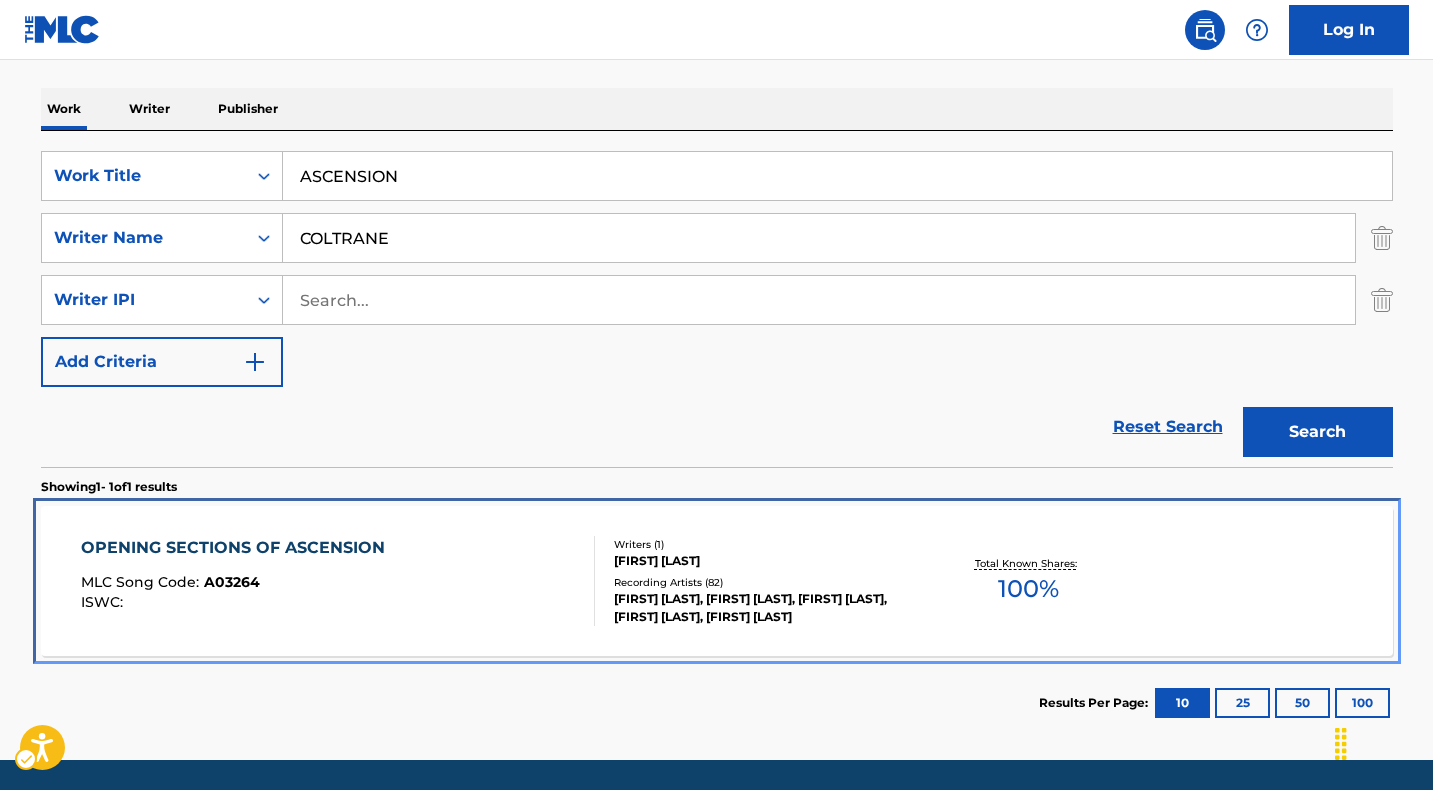 click on "OPENING SECTIONS OF ASCENSION" at bounding box center (238, 548) 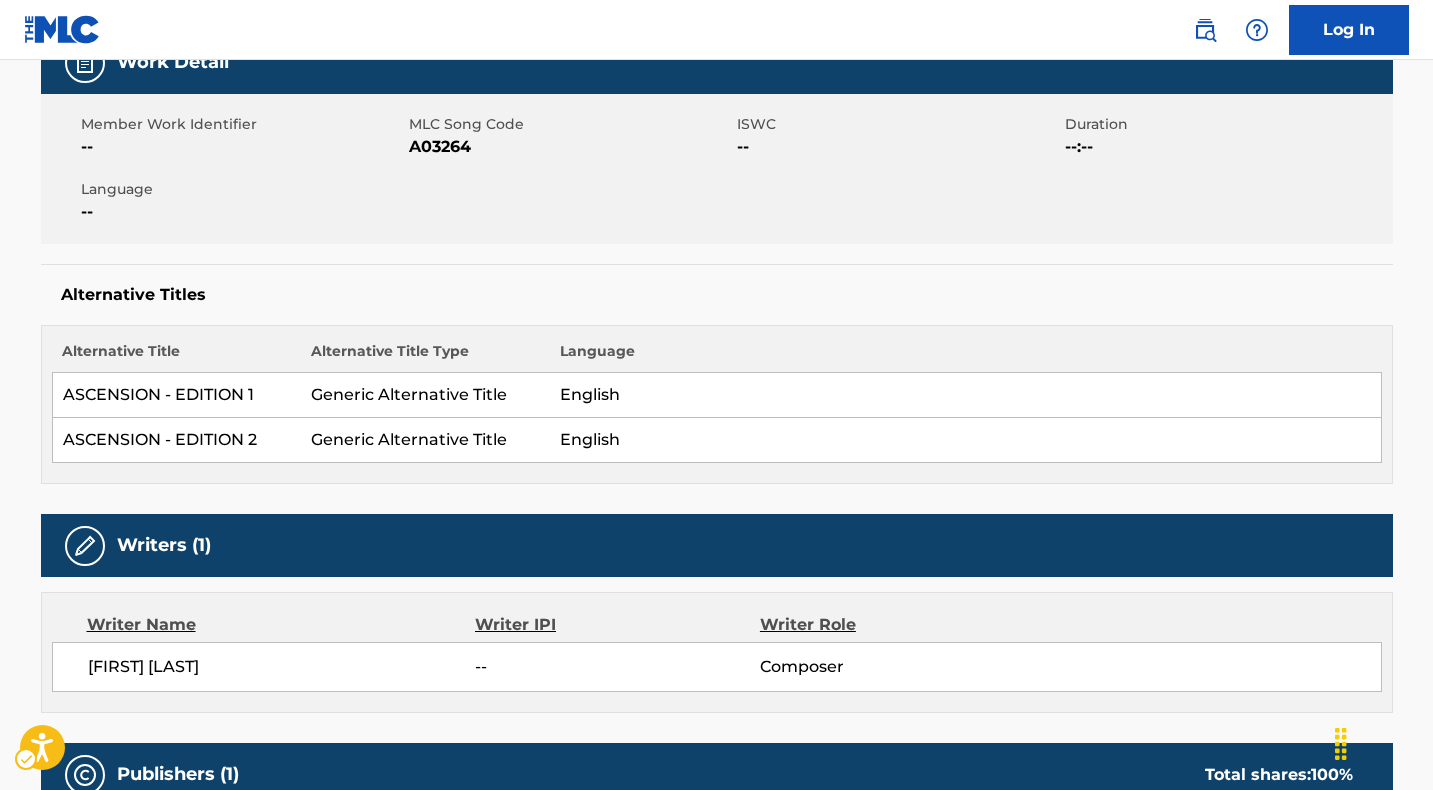 scroll, scrollTop: 0, scrollLeft: 0, axis: both 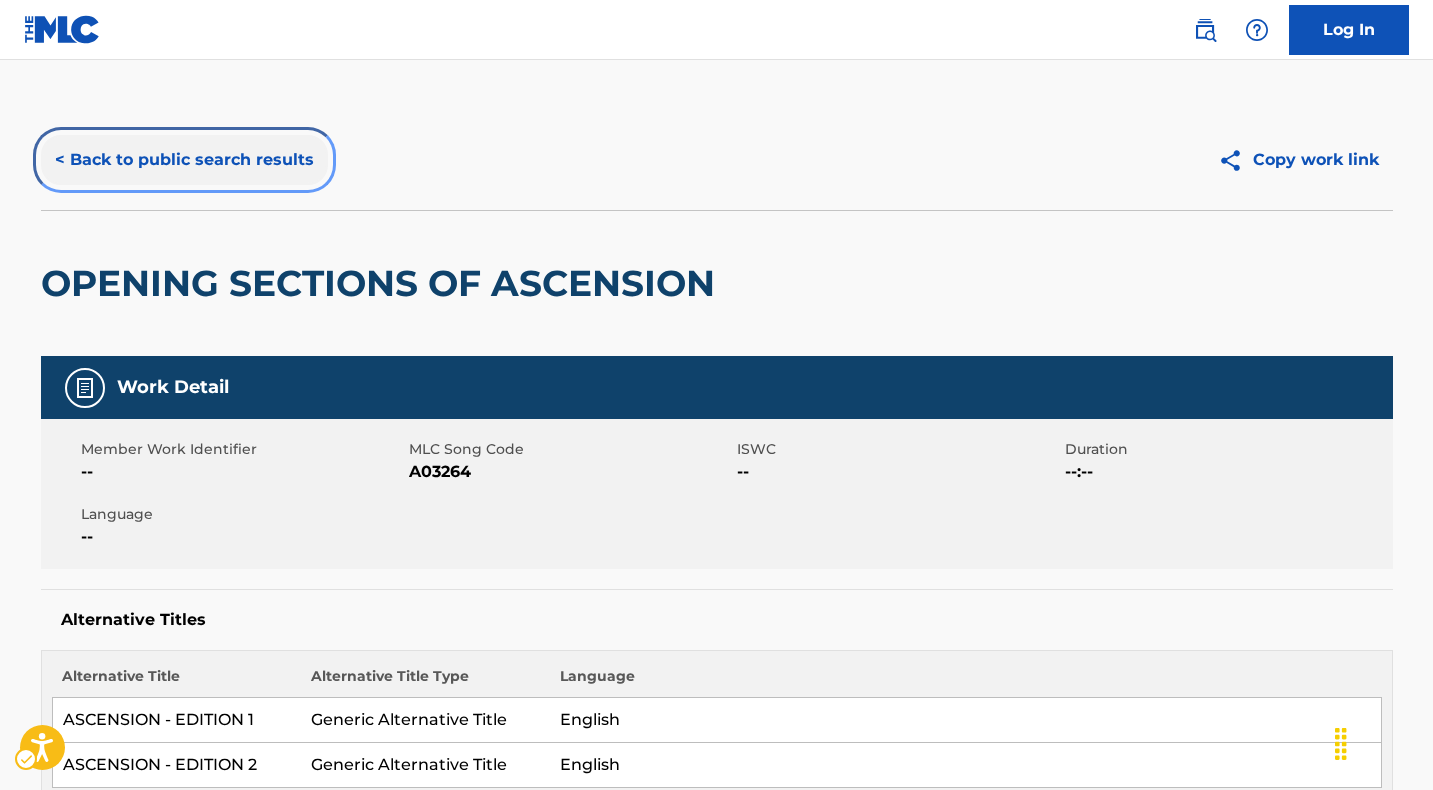 click on "< Back to public search results" at bounding box center [184, 160] 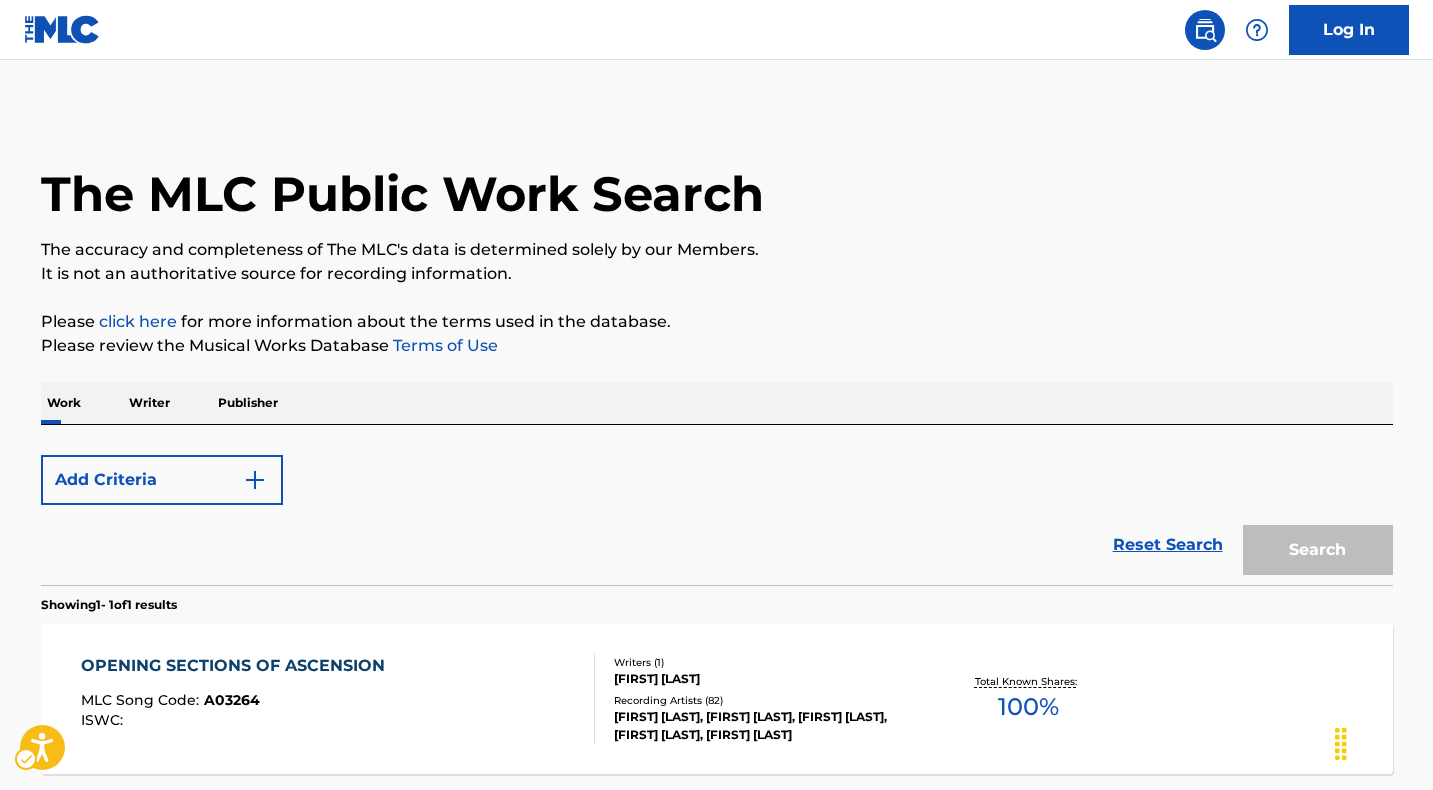 scroll, scrollTop: 184, scrollLeft: 0, axis: vertical 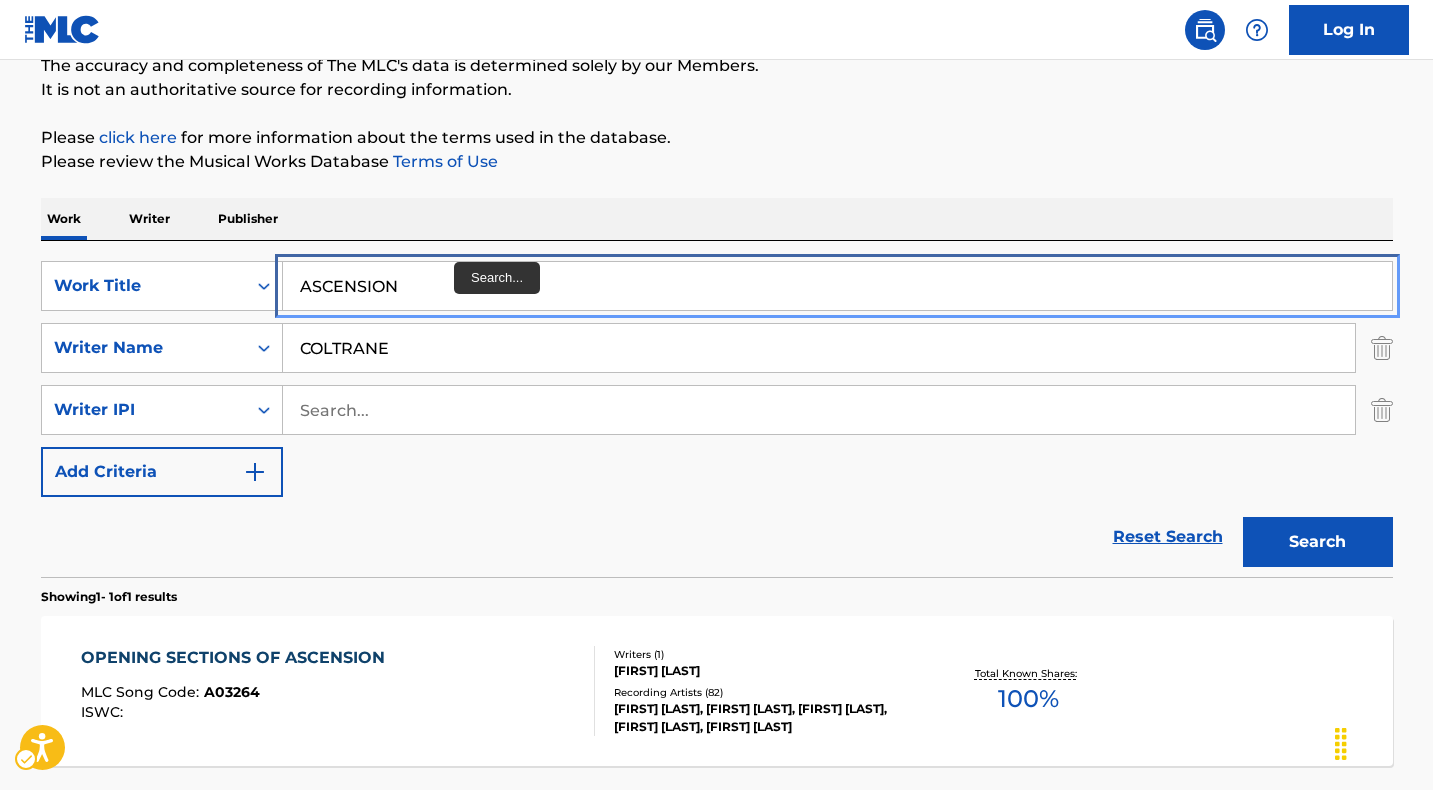 click on "ASCENSION" at bounding box center (837, 286) 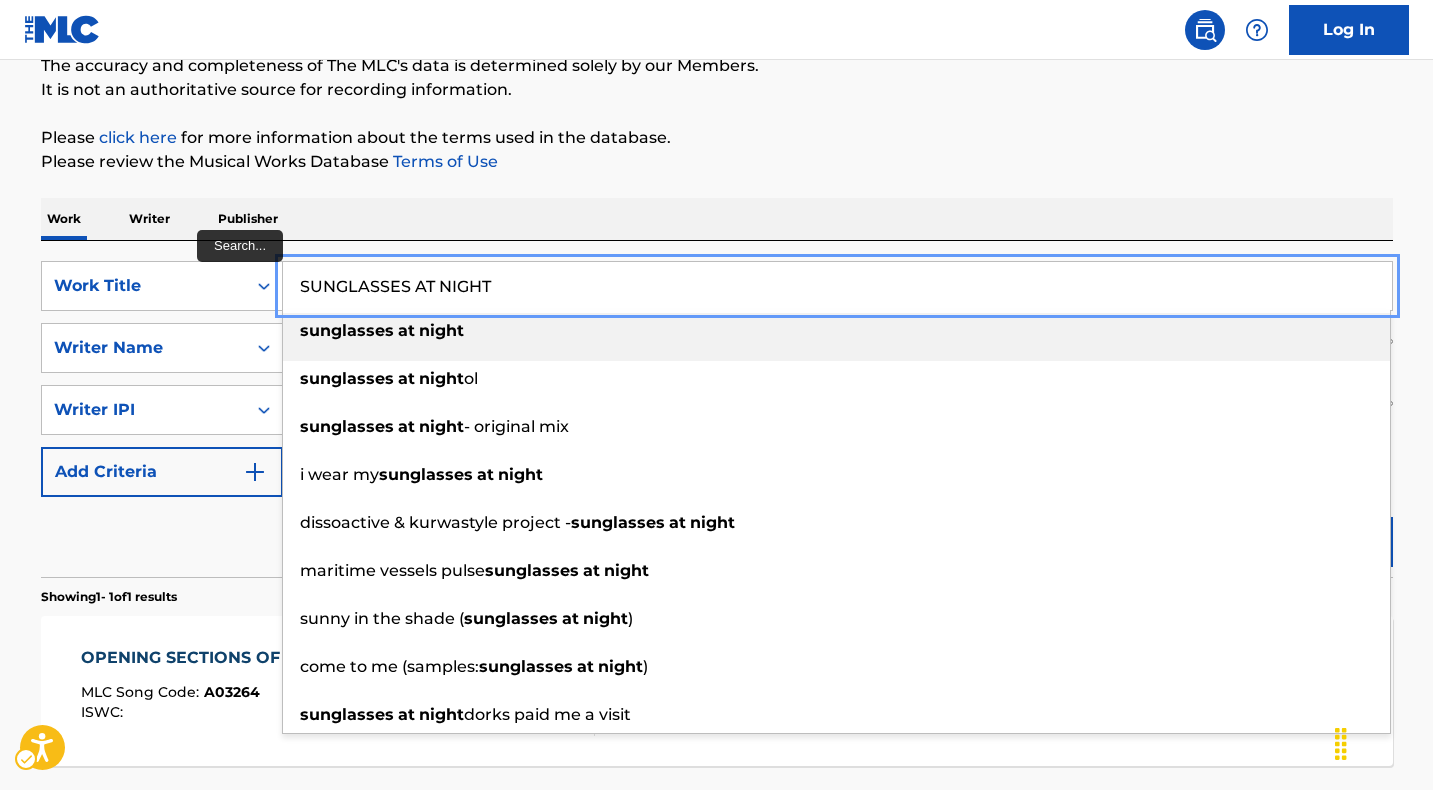 type on "SUNGLASSES AT NIGHT" 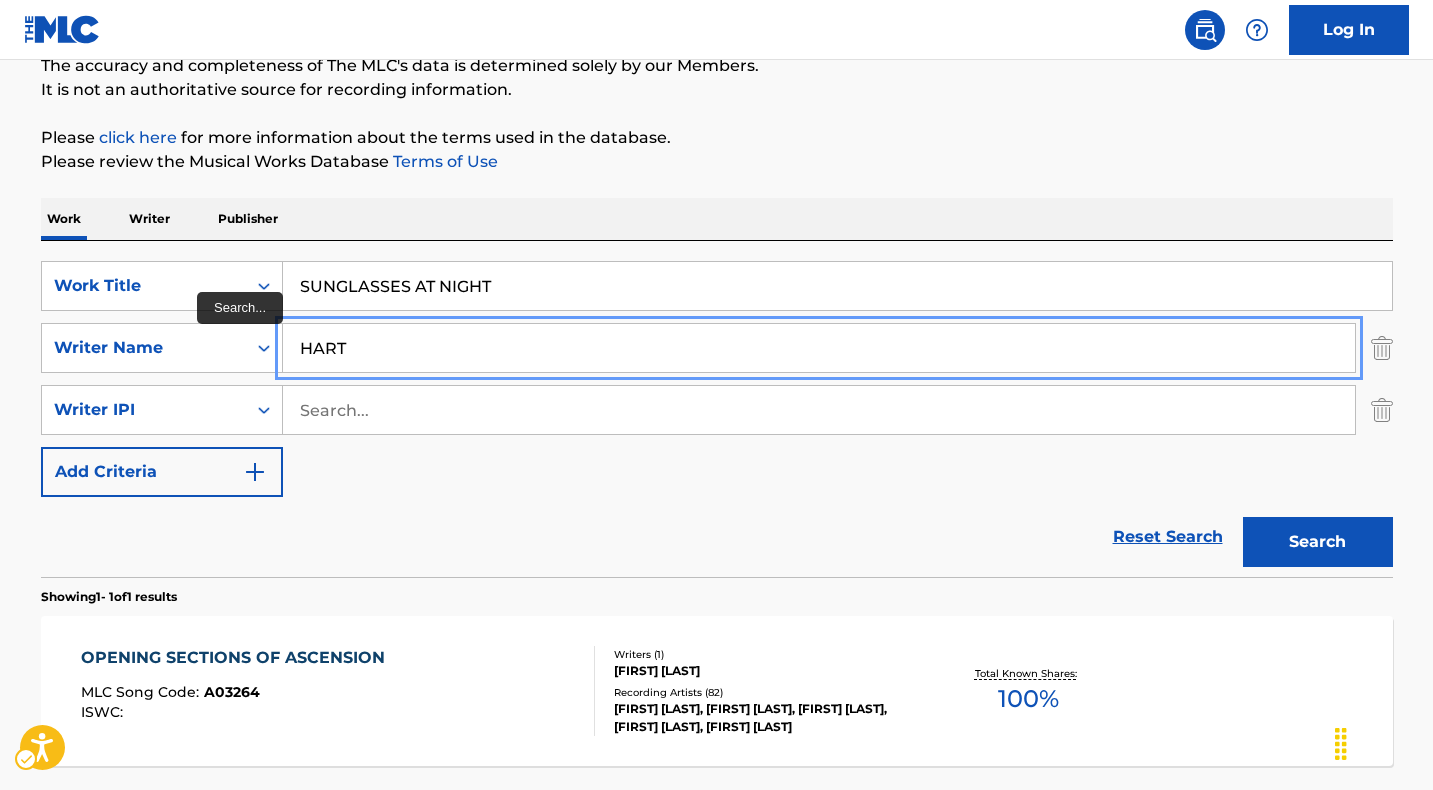 type on "HART" 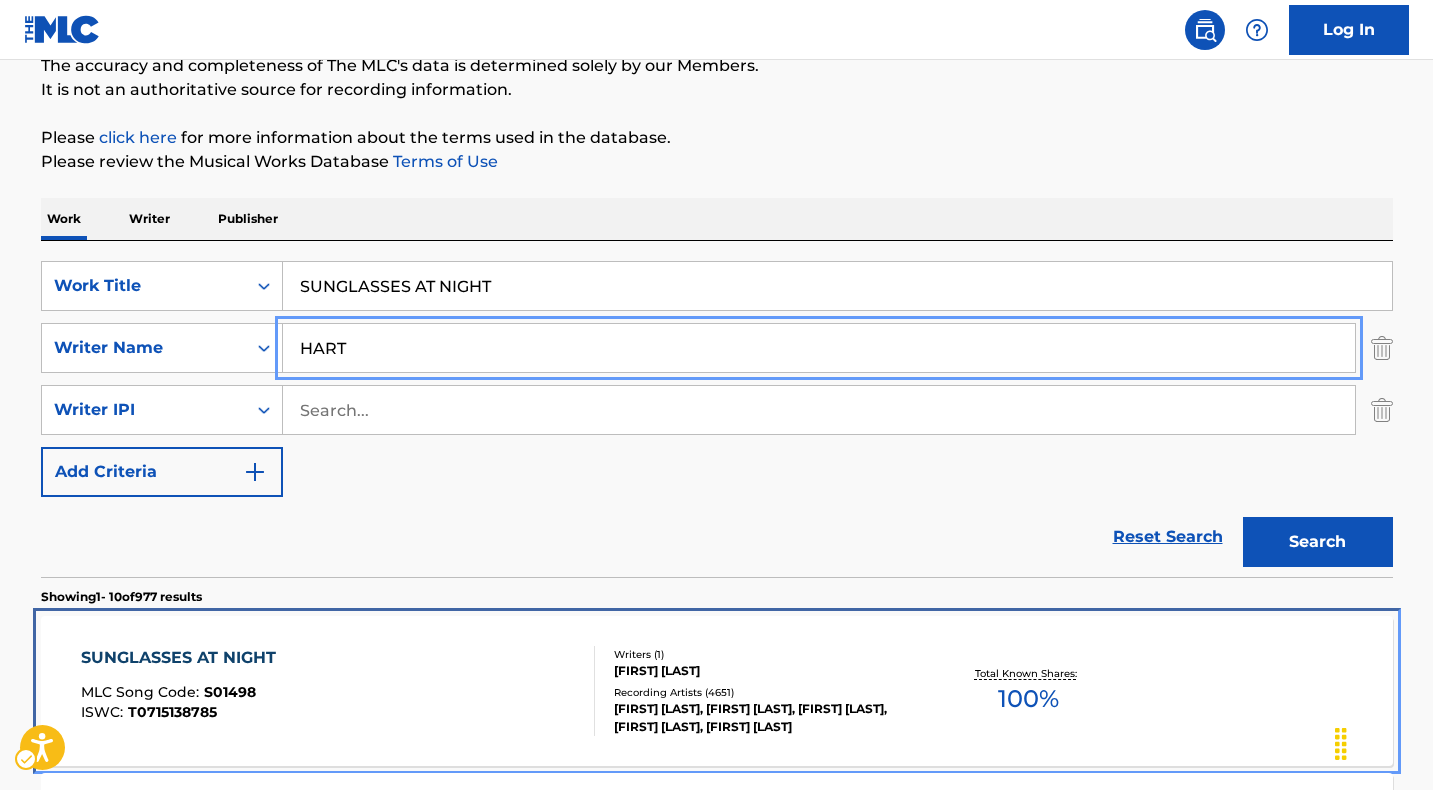 click on "SUNGLASSES AT NIGHT" at bounding box center (183, 658) 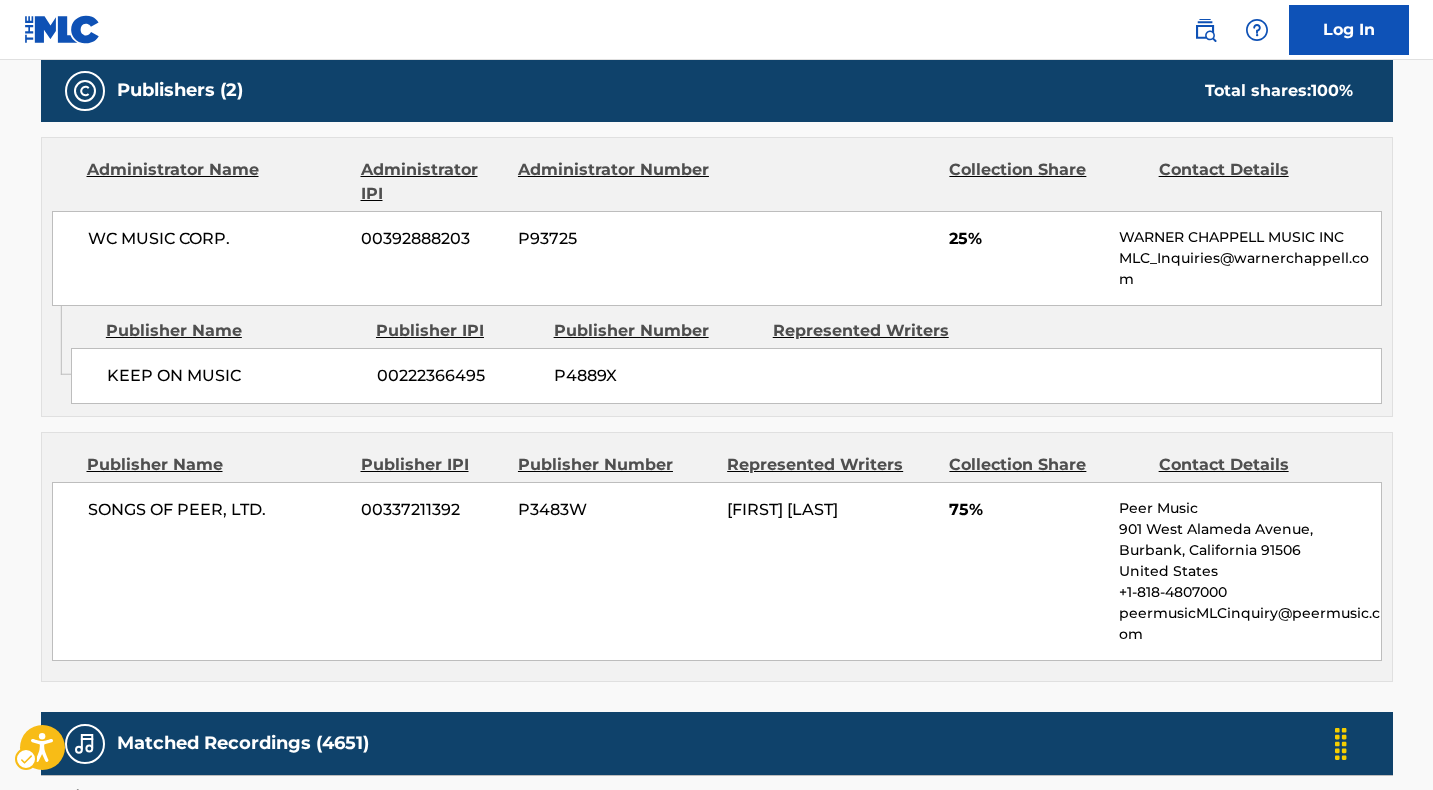 scroll, scrollTop: 1137, scrollLeft: 0, axis: vertical 